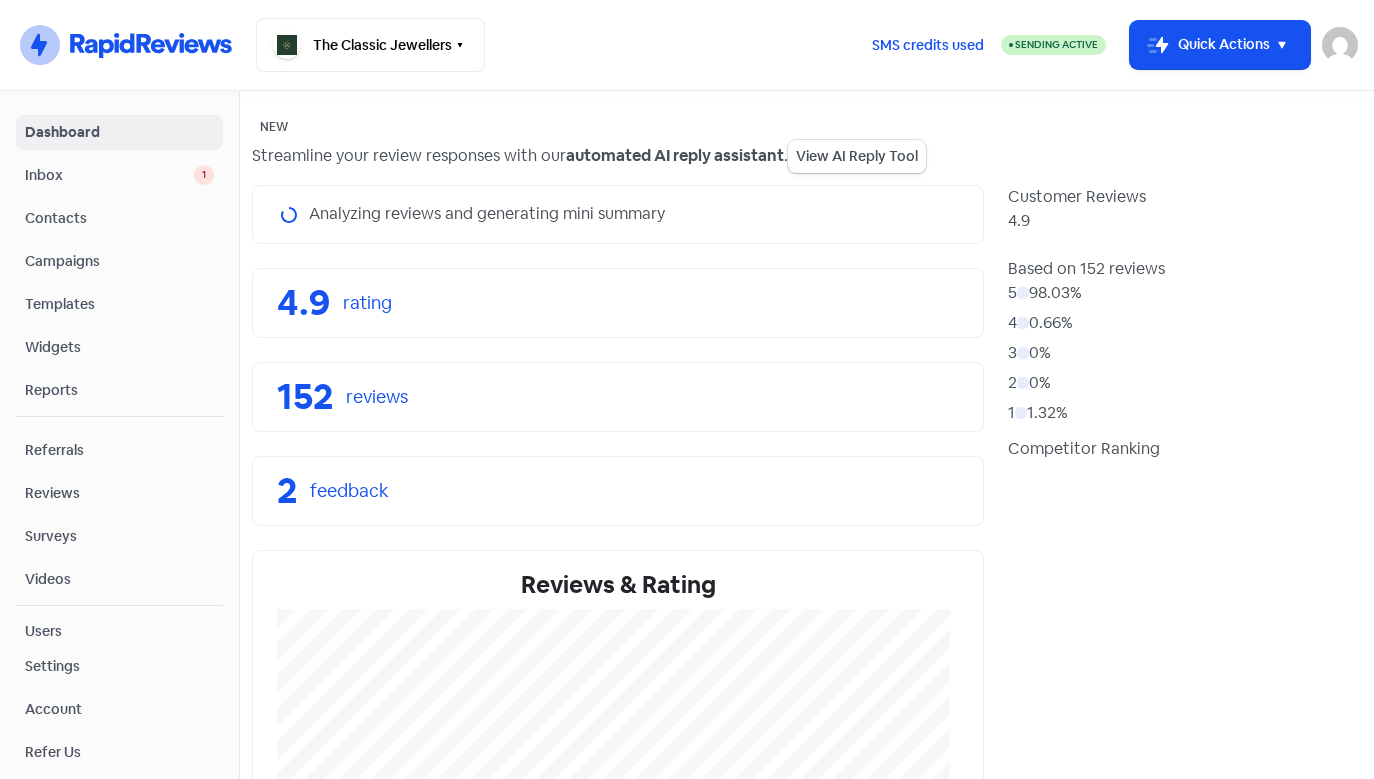 scroll, scrollTop: 0, scrollLeft: 0, axis: both 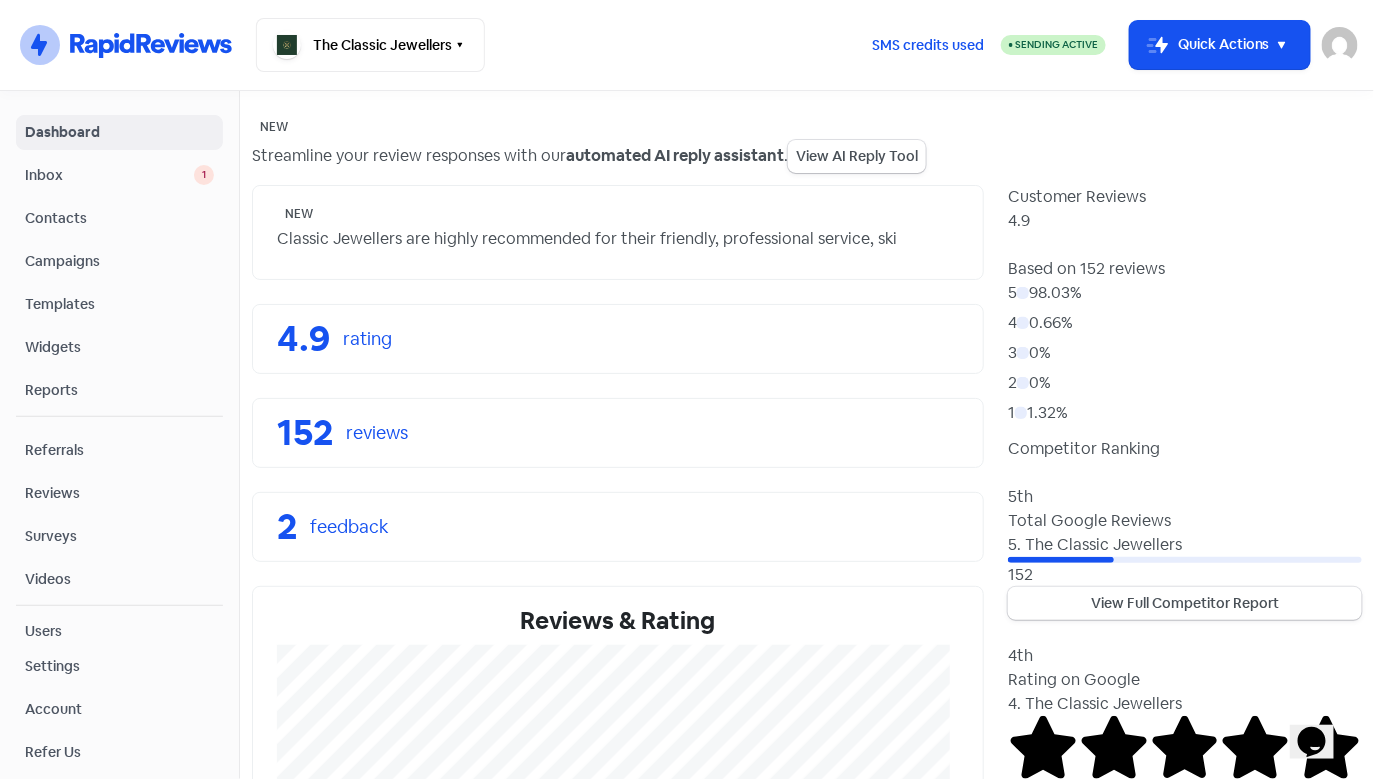 click on "Inbox" at bounding box center [109, 175] 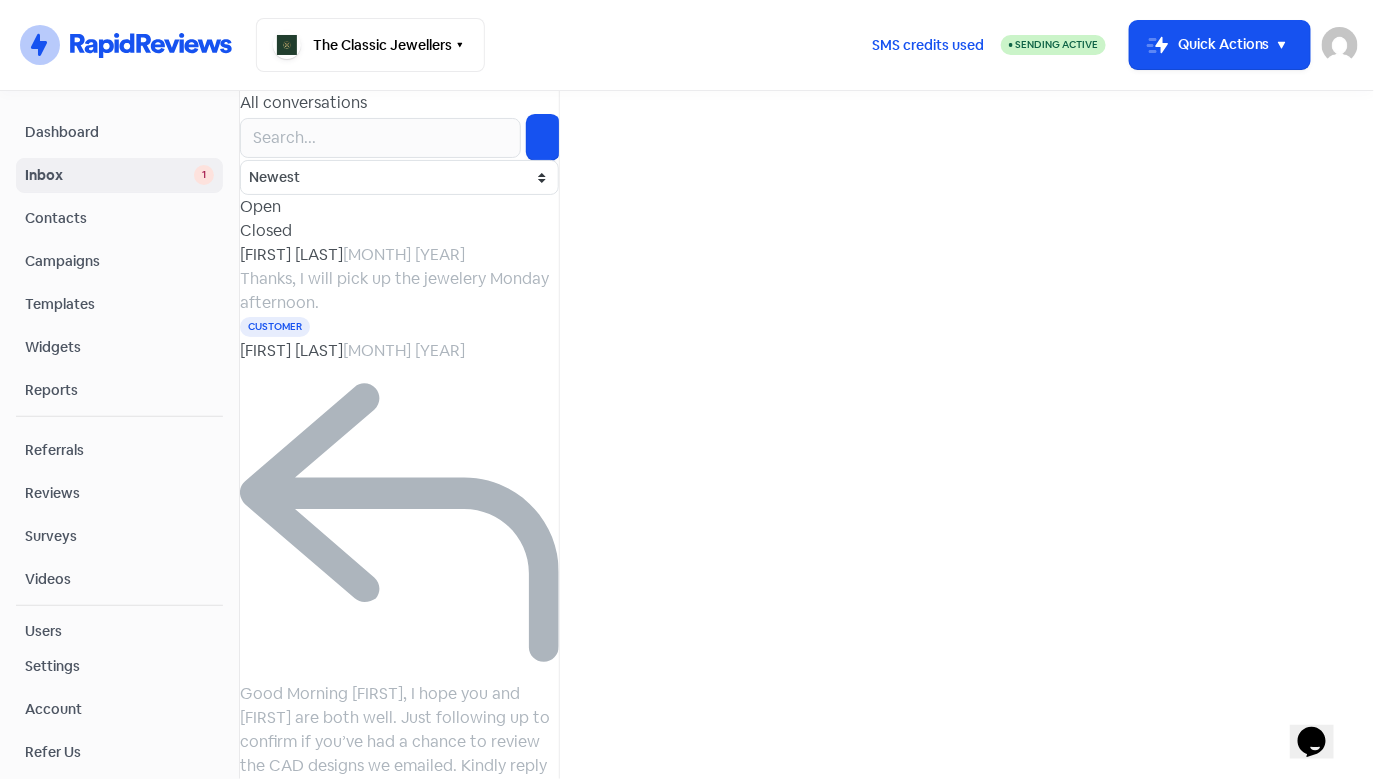 click on "[FIRST] [LAST]" at bounding box center (291, 254) 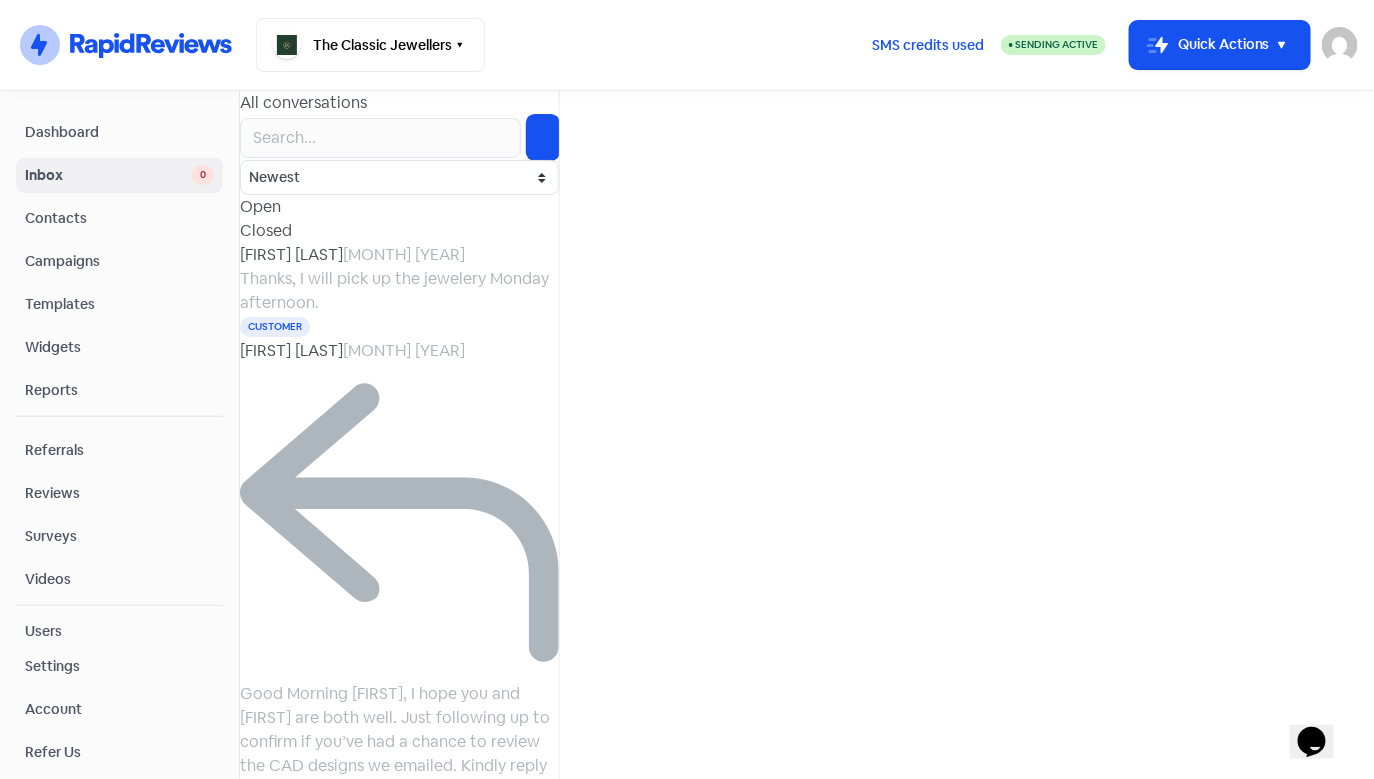 click on "Contacts" at bounding box center (119, 218) 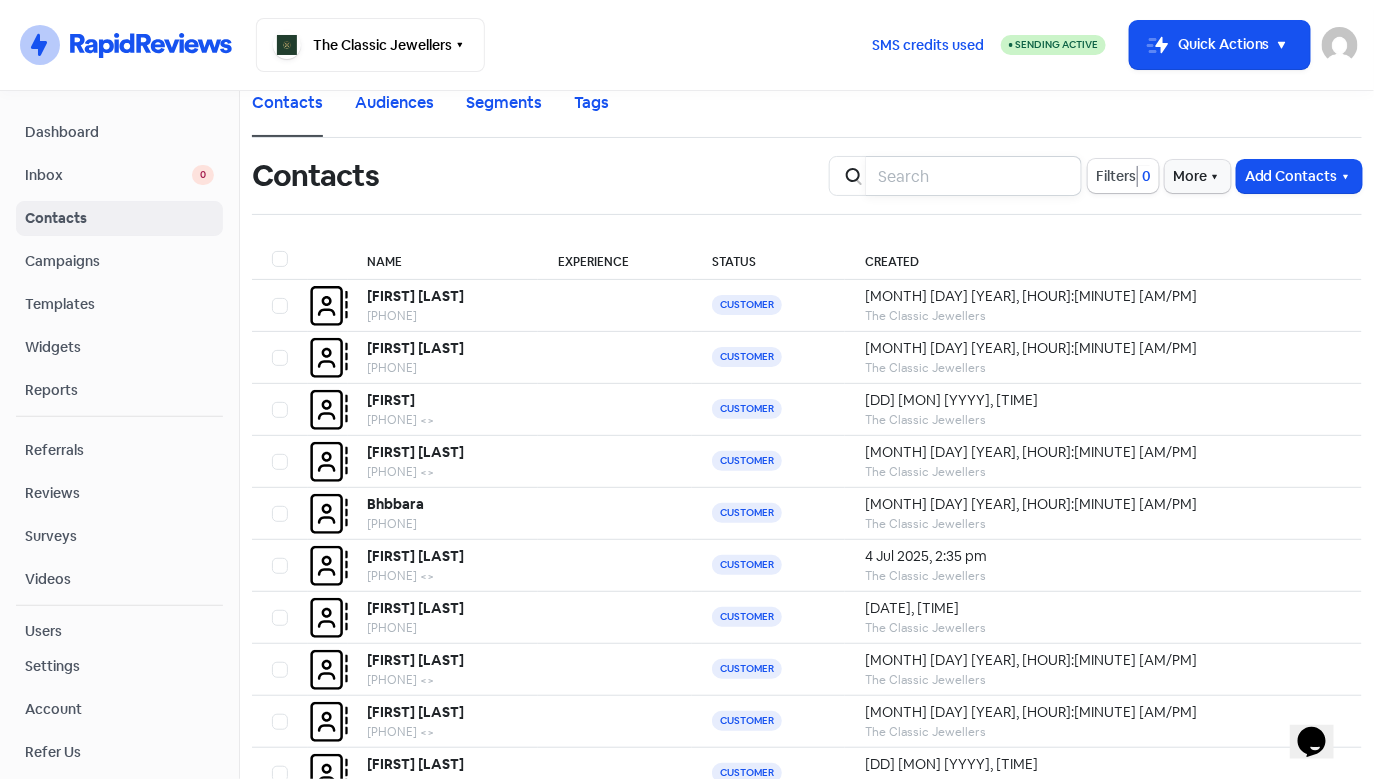 click at bounding box center (974, 176) 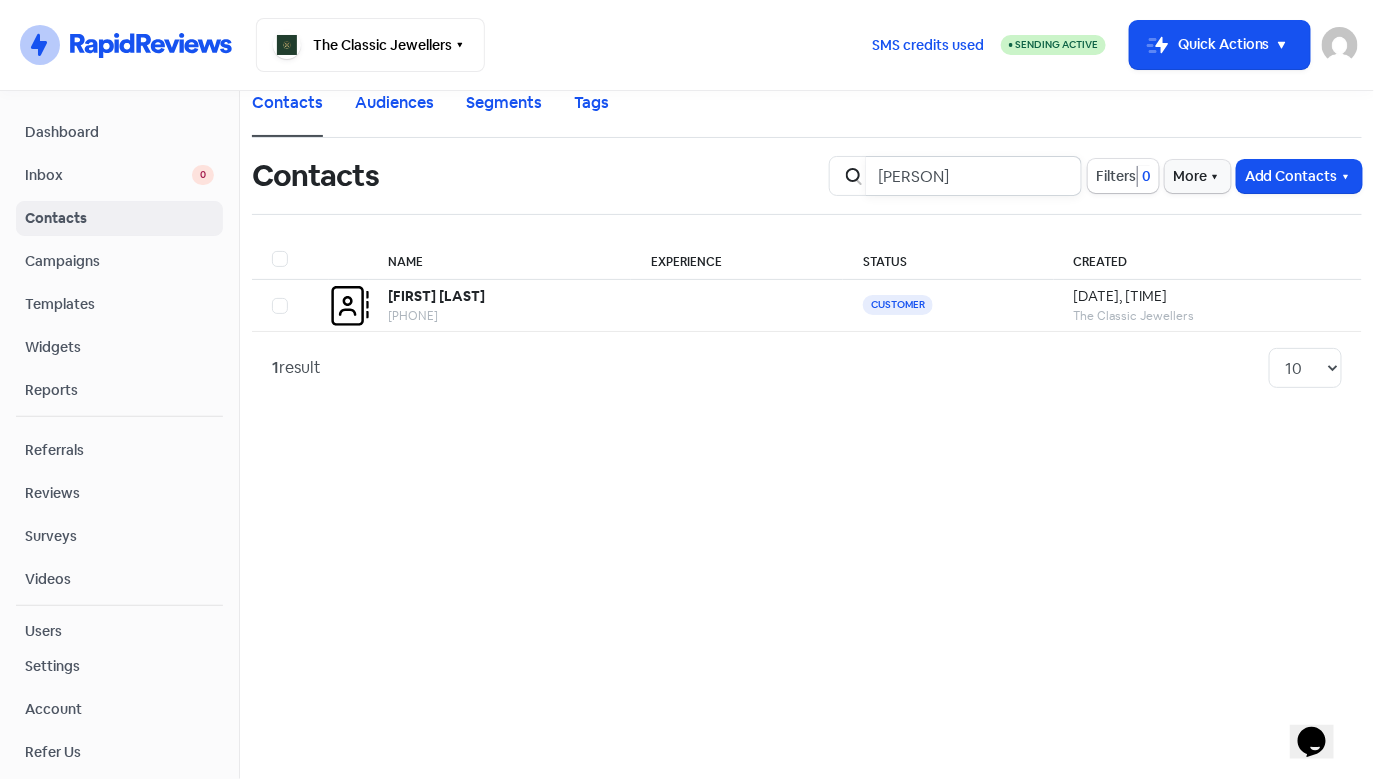 click on "[PERSON]" at bounding box center (974, 176) 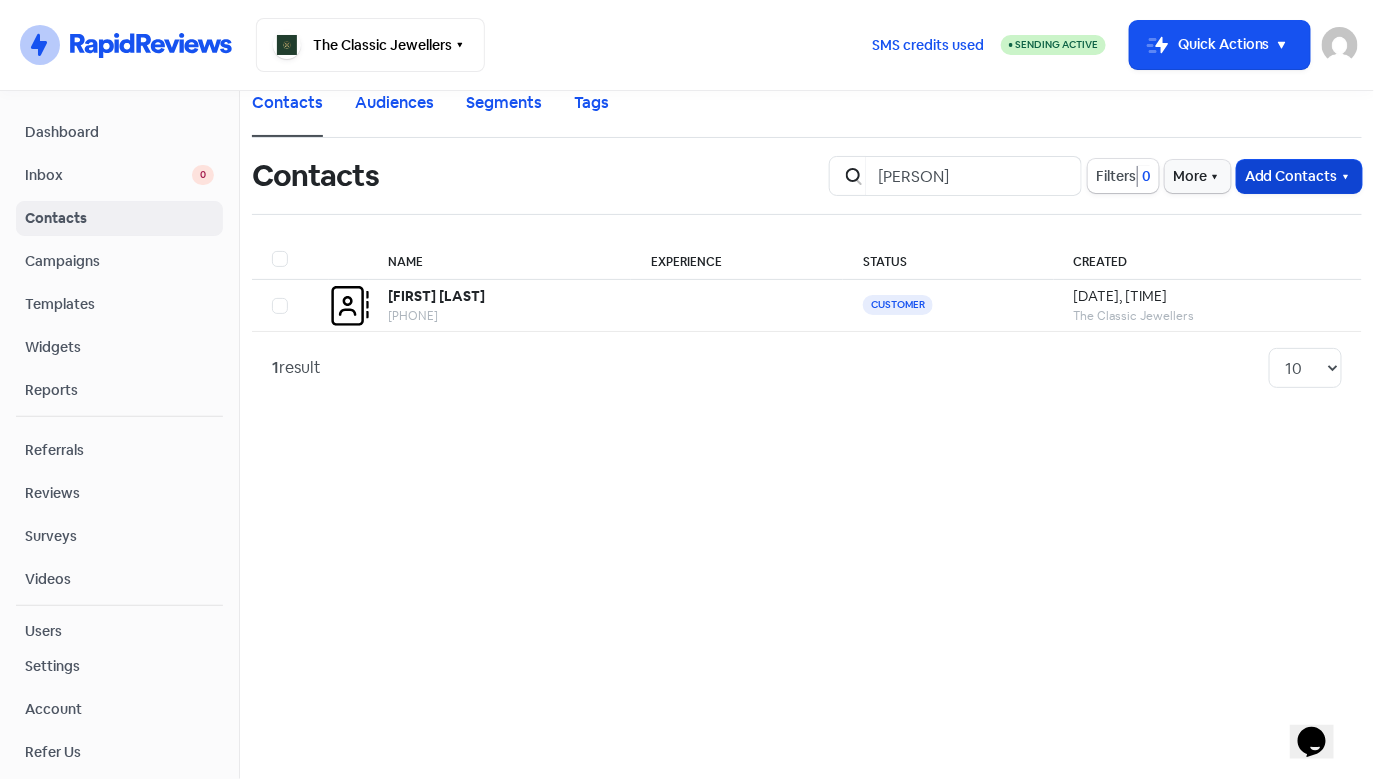 click on "Add Contacts" at bounding box center (1299, 176) 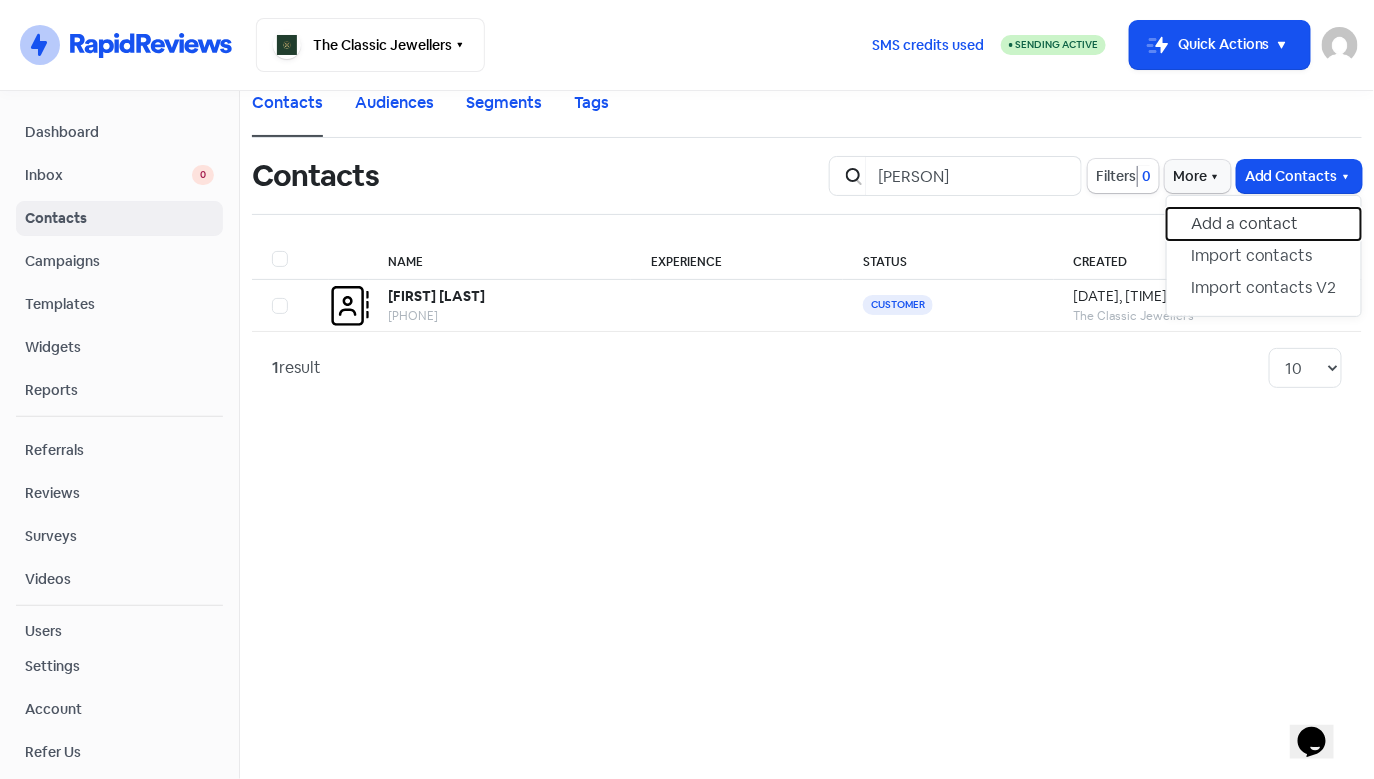 click on "Add a contact" at bounding box center (1264, 224) 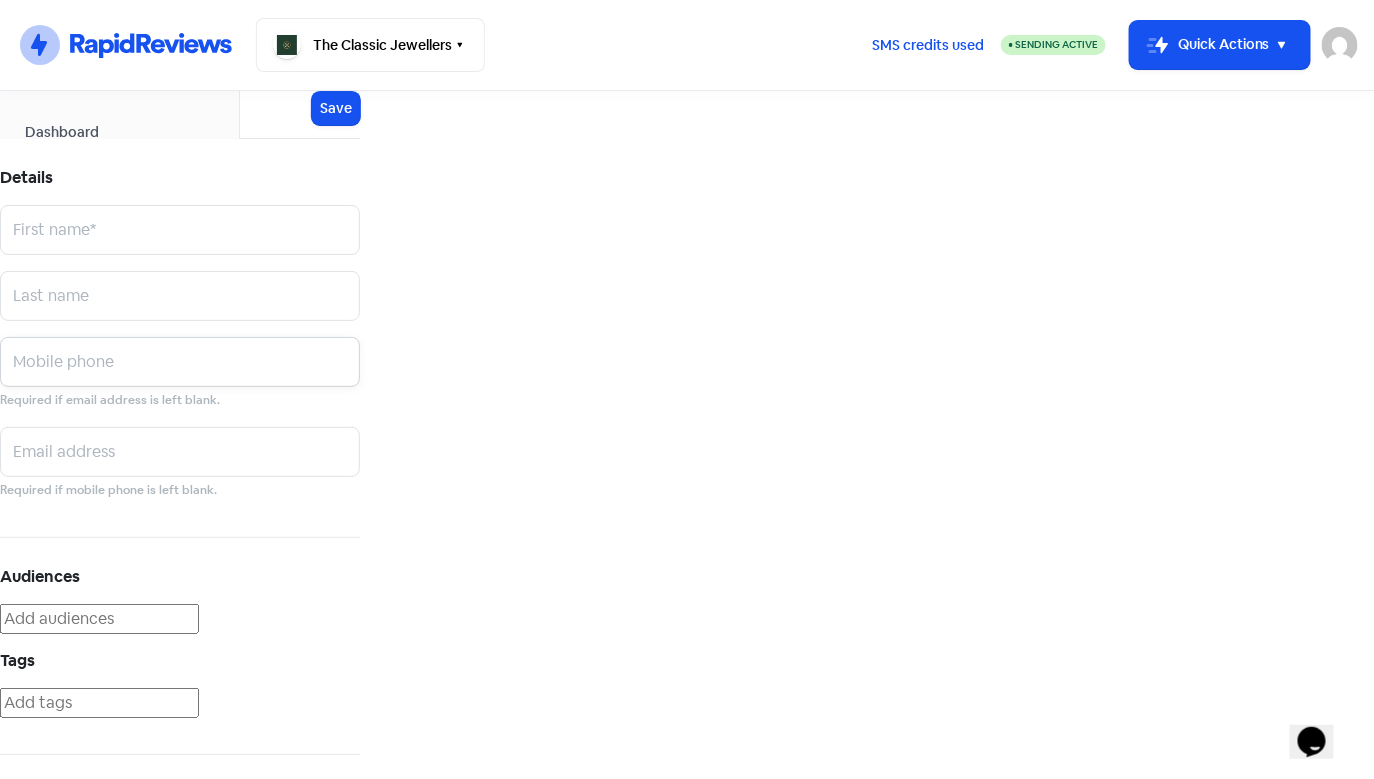 paste on "[PHONE]" 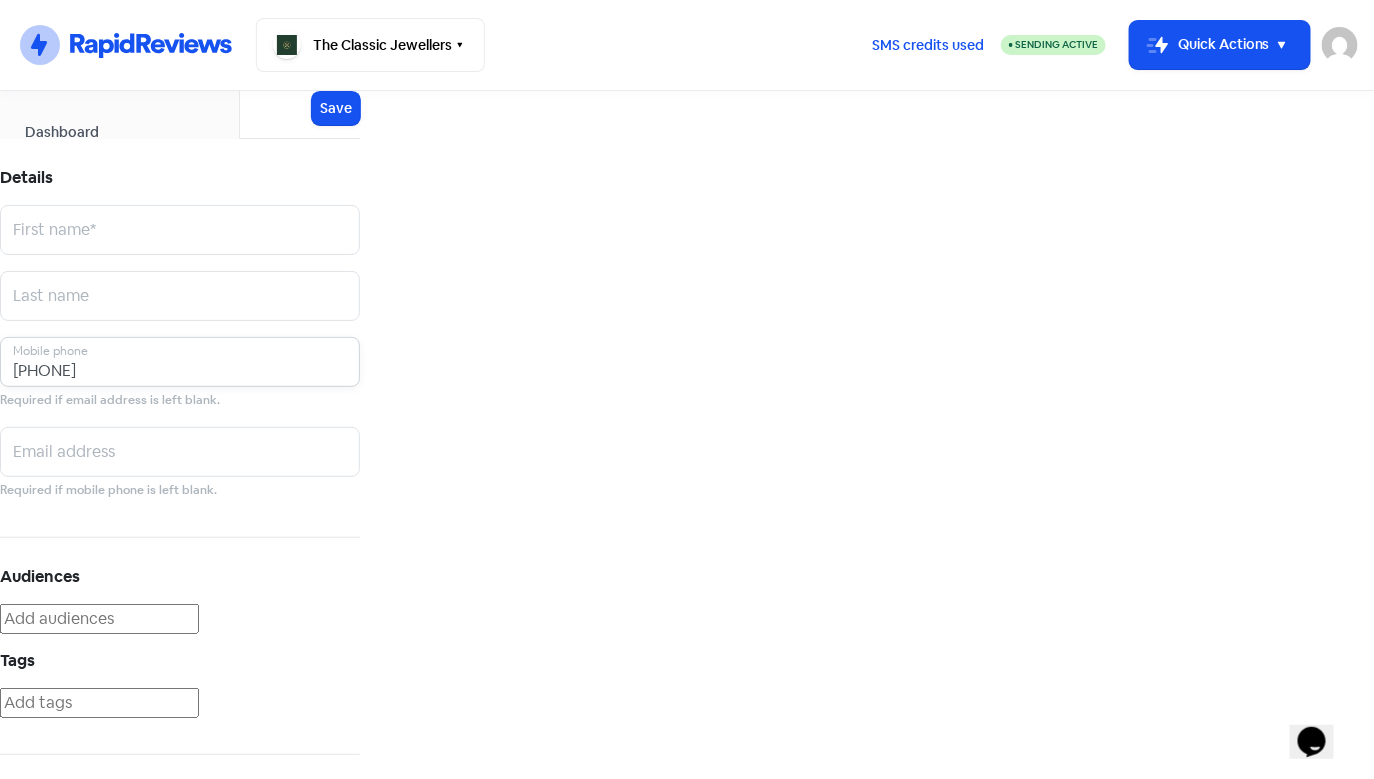 type on "[PHONE]" 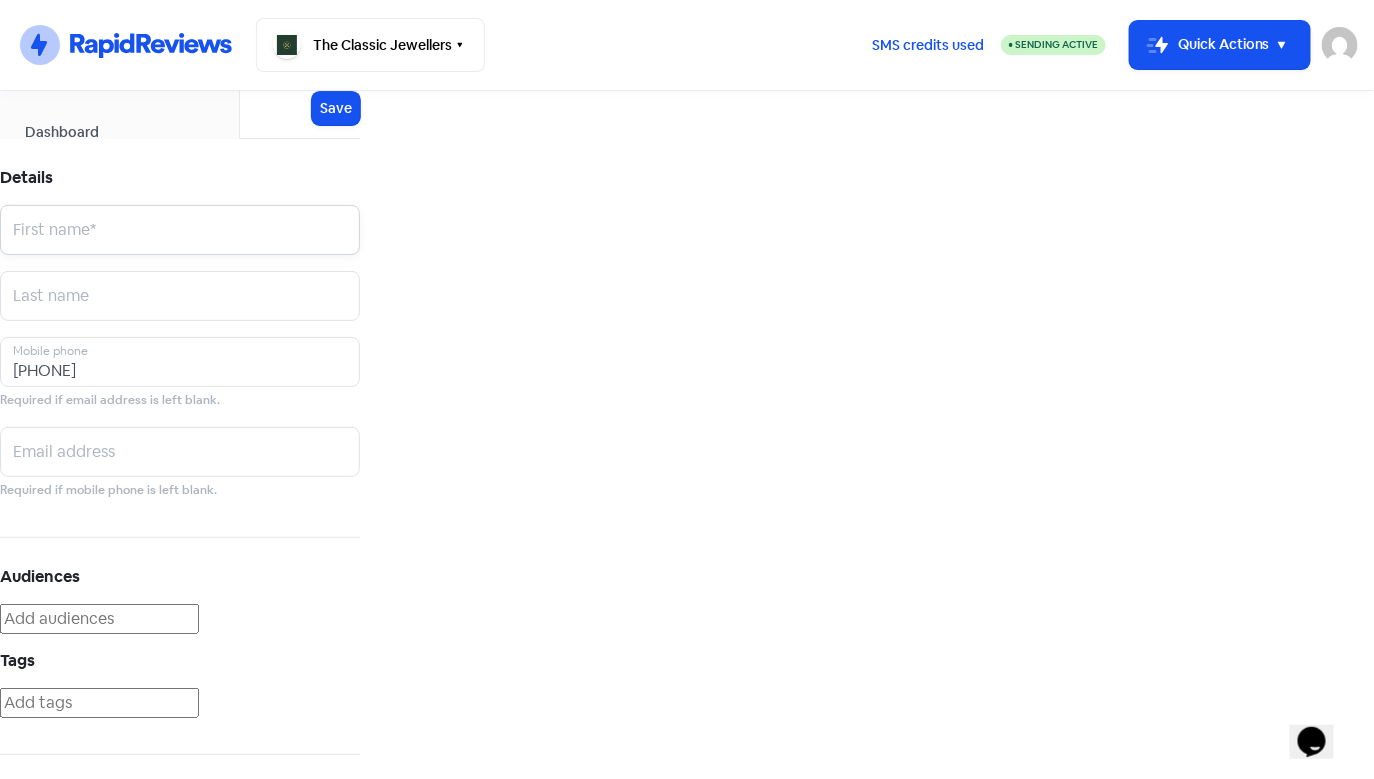 click at bounding box center [180, 230] 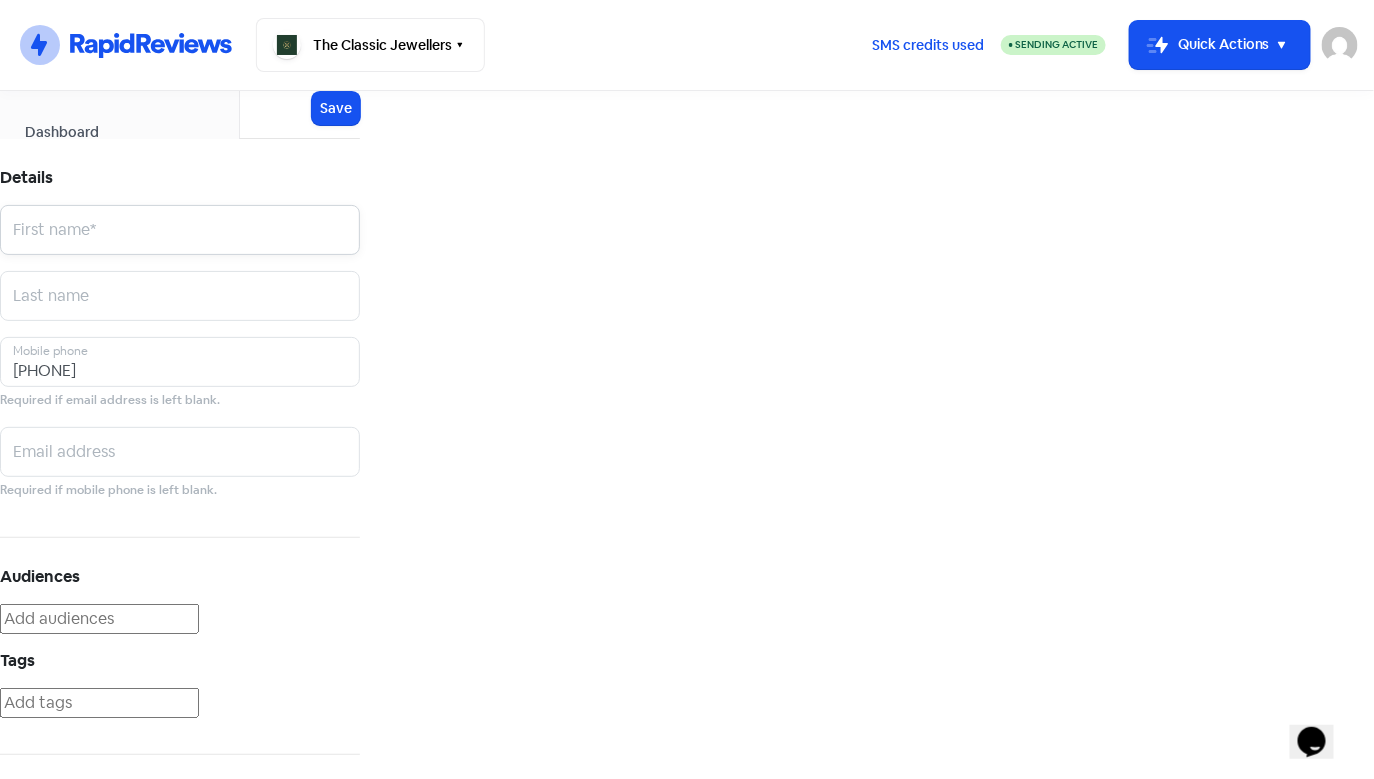 paste on "[LAST]" 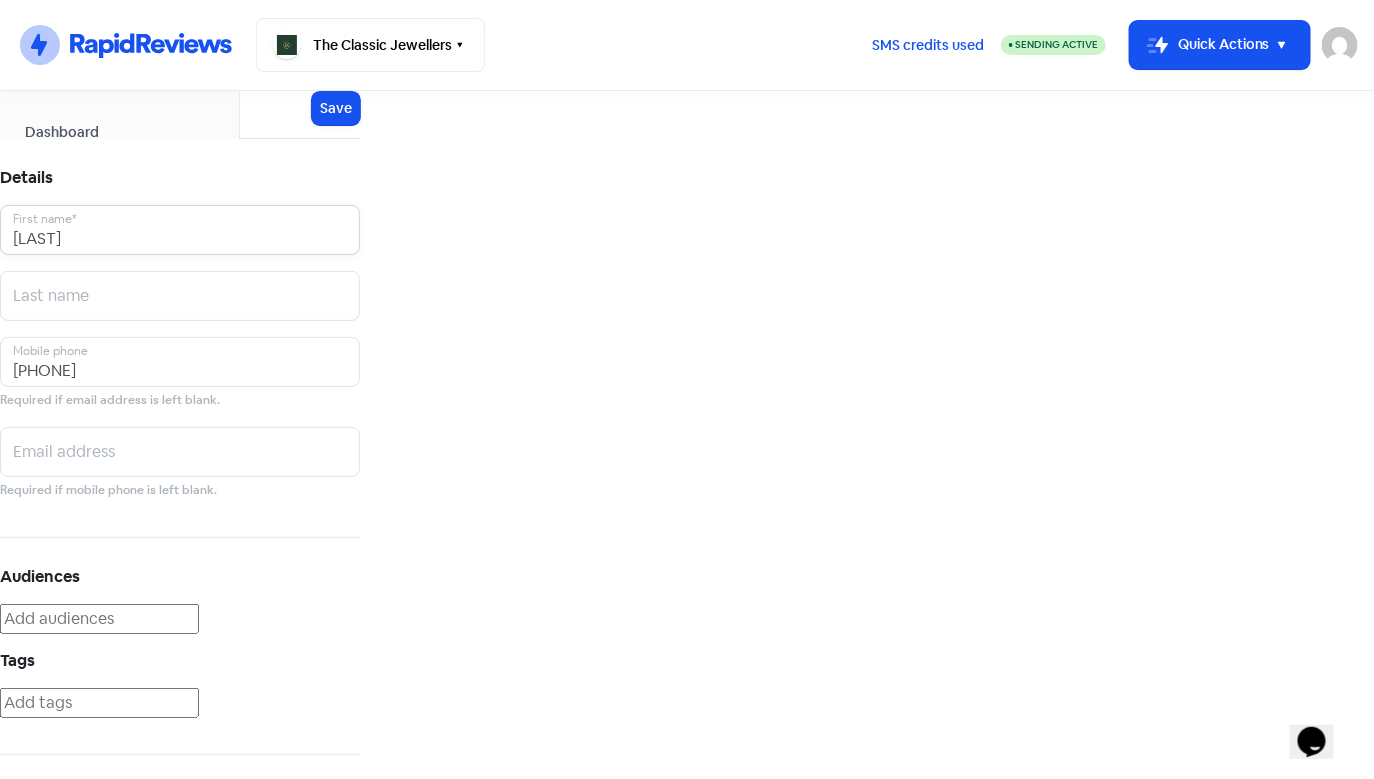 type on "[LAST]" 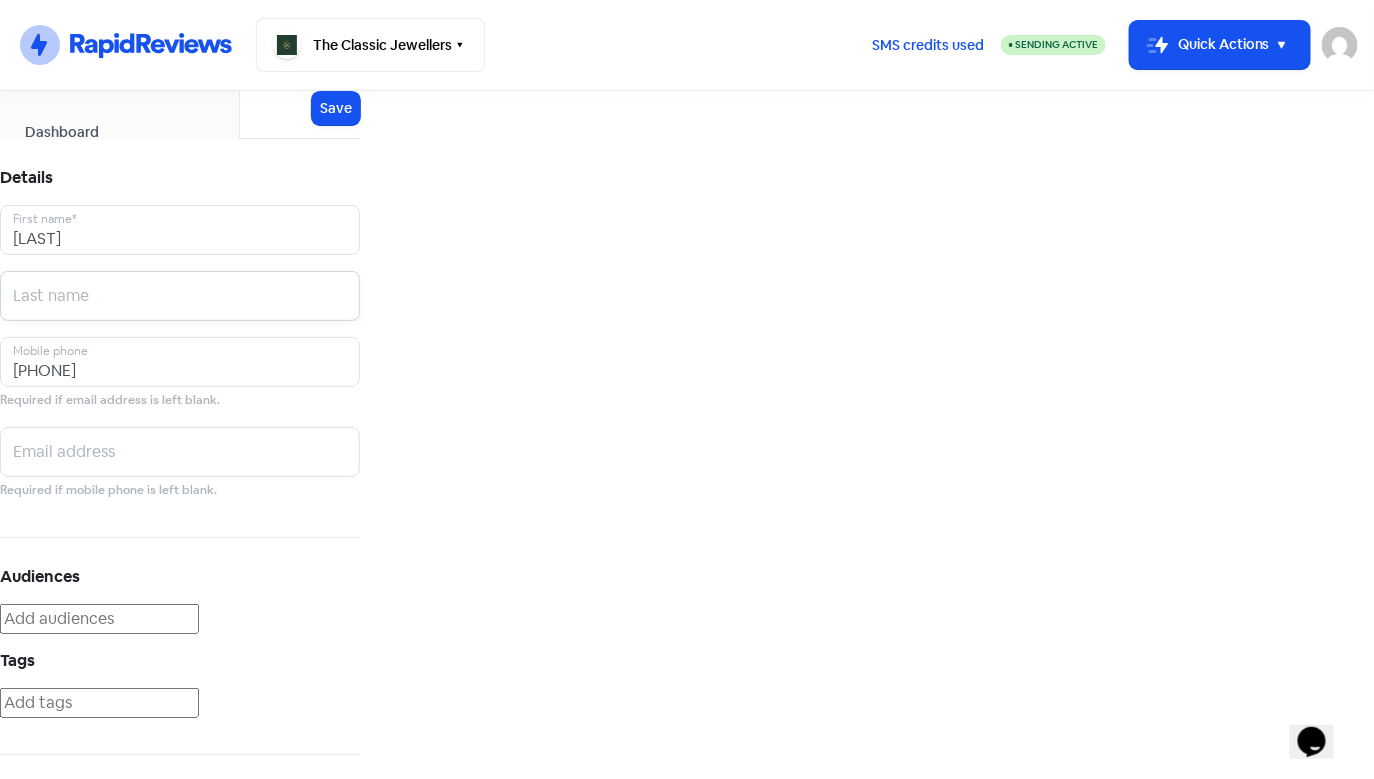 paste on "[FIRST]" 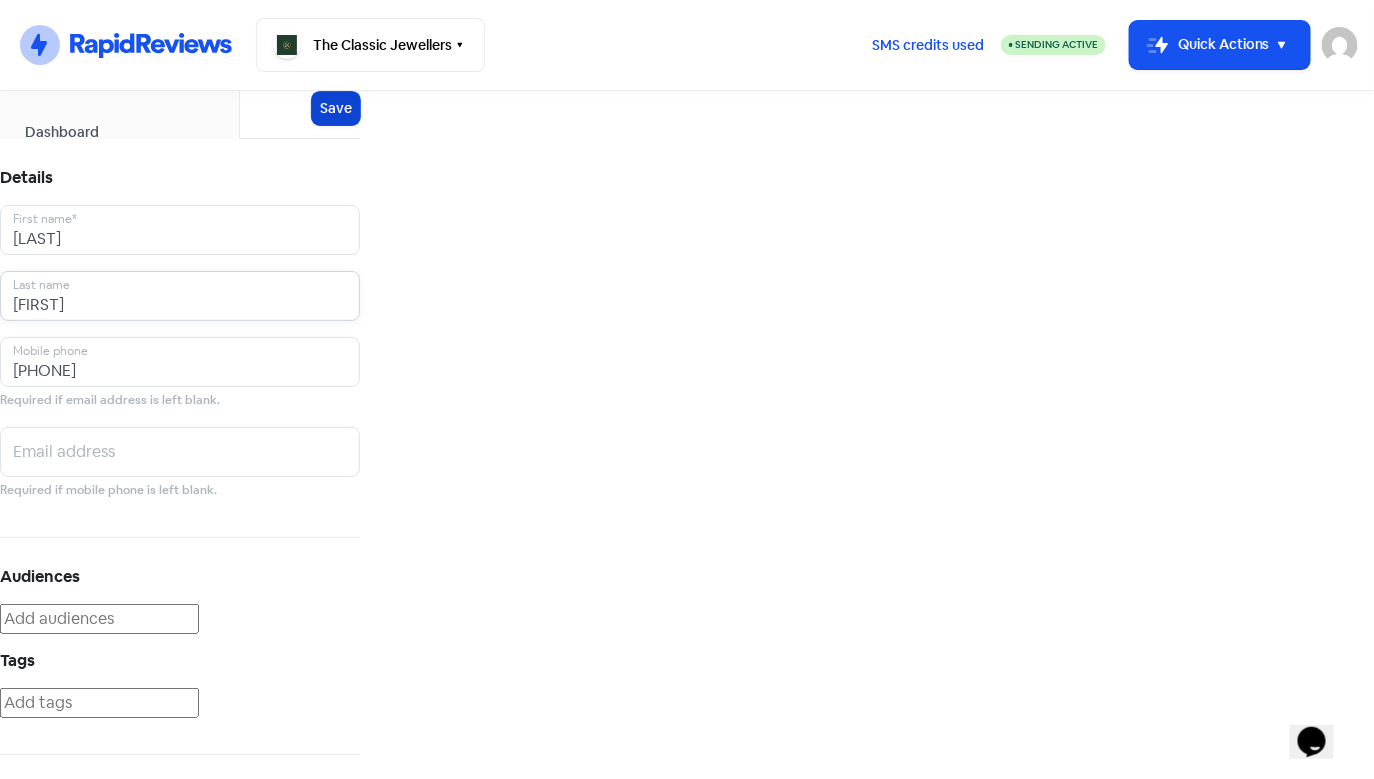 type on "[FIRST]" 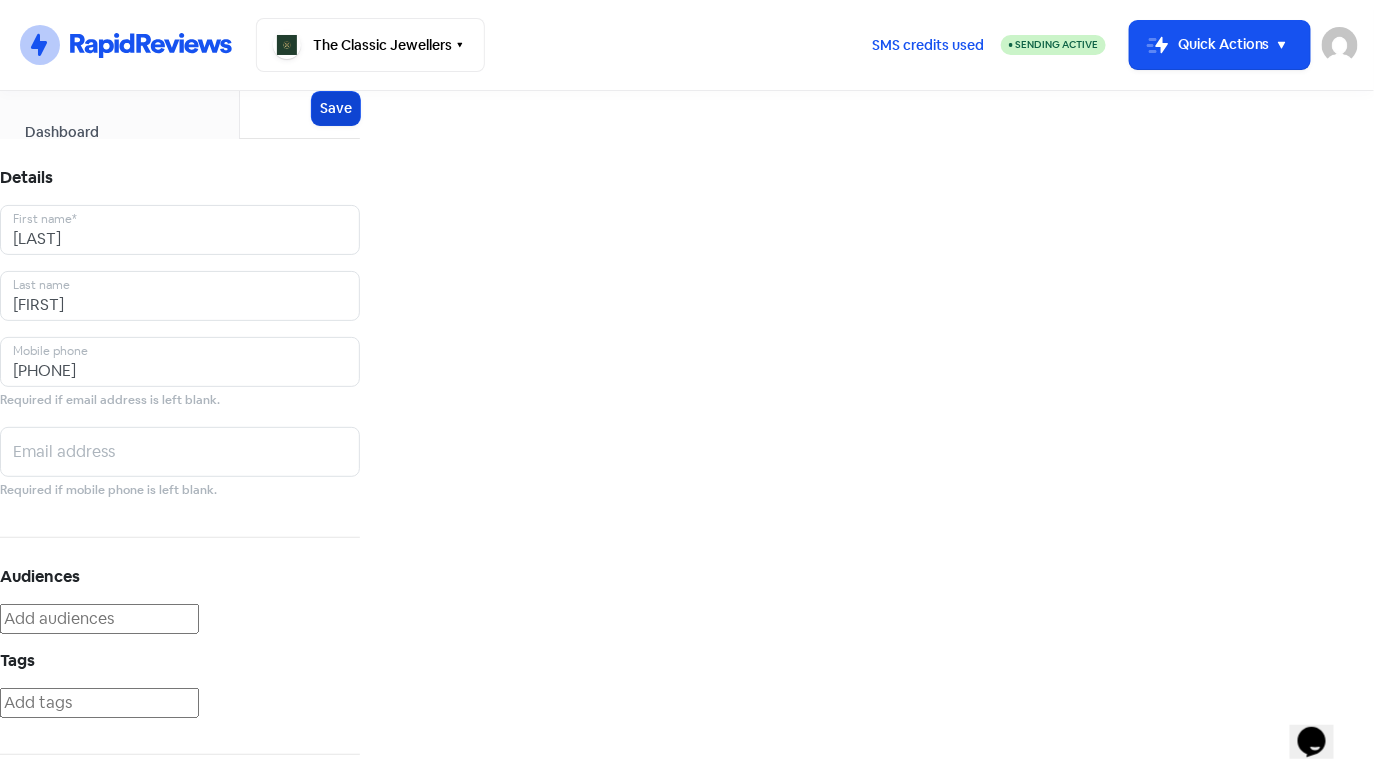 click on "Save" at bounding box center (336, 108) 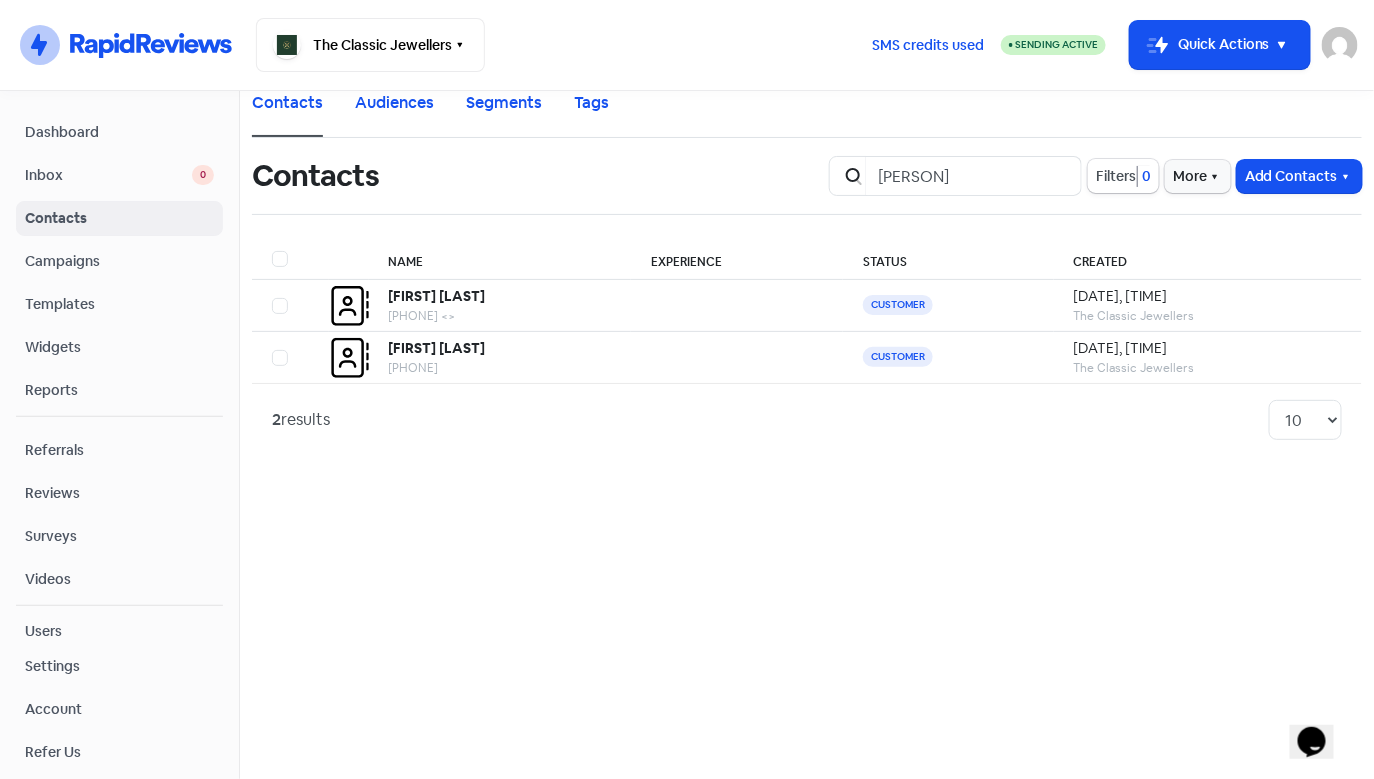 click on "Inbox" at bounding box center (108, 175) 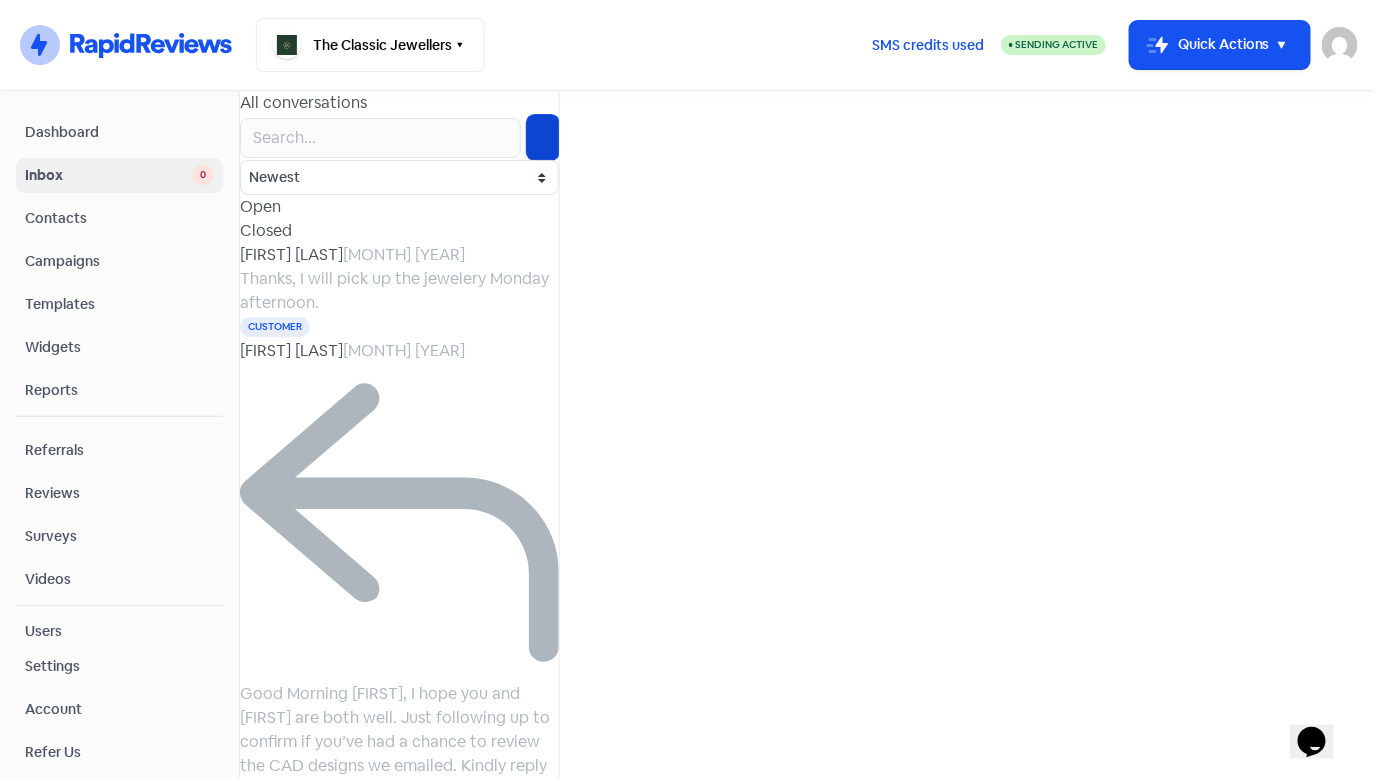 click at bounding box center [543, 137] 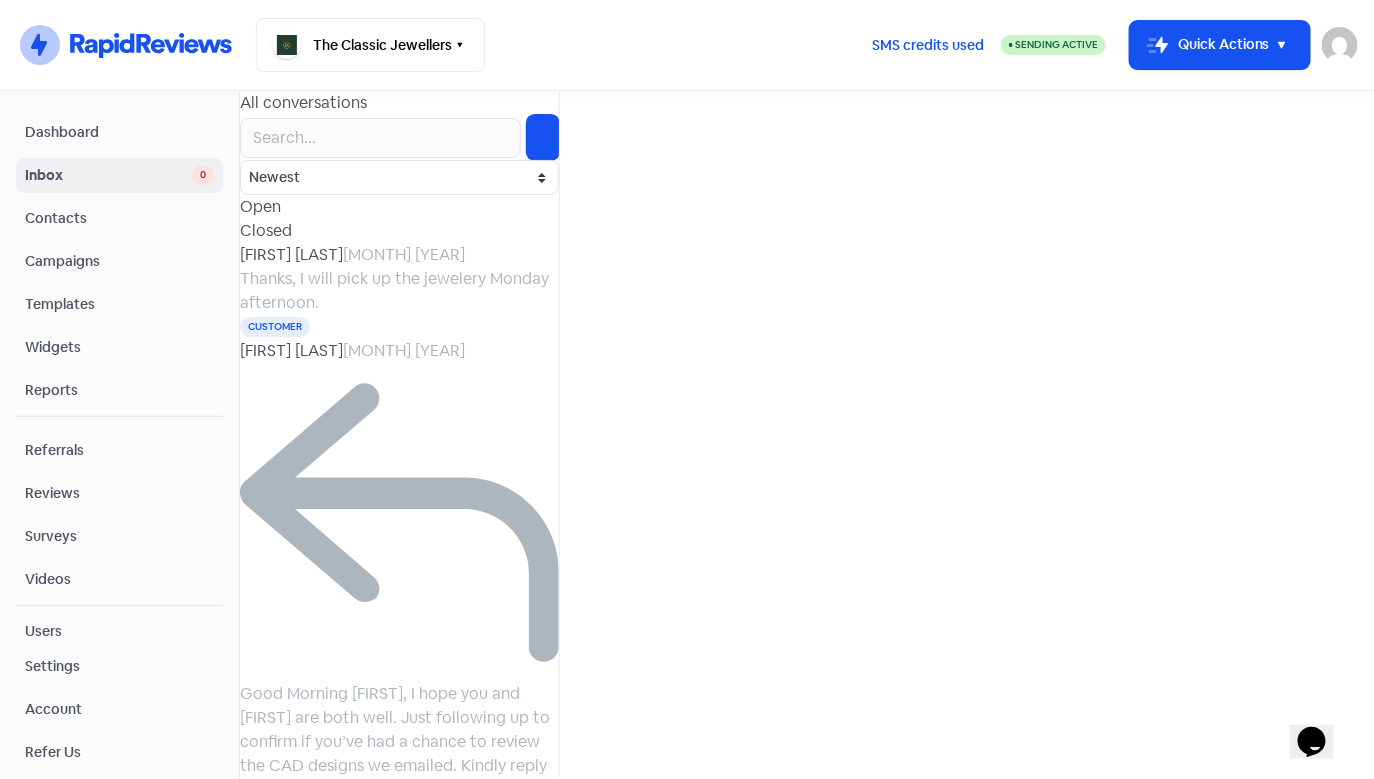 click at bounding box center (400, 84012) 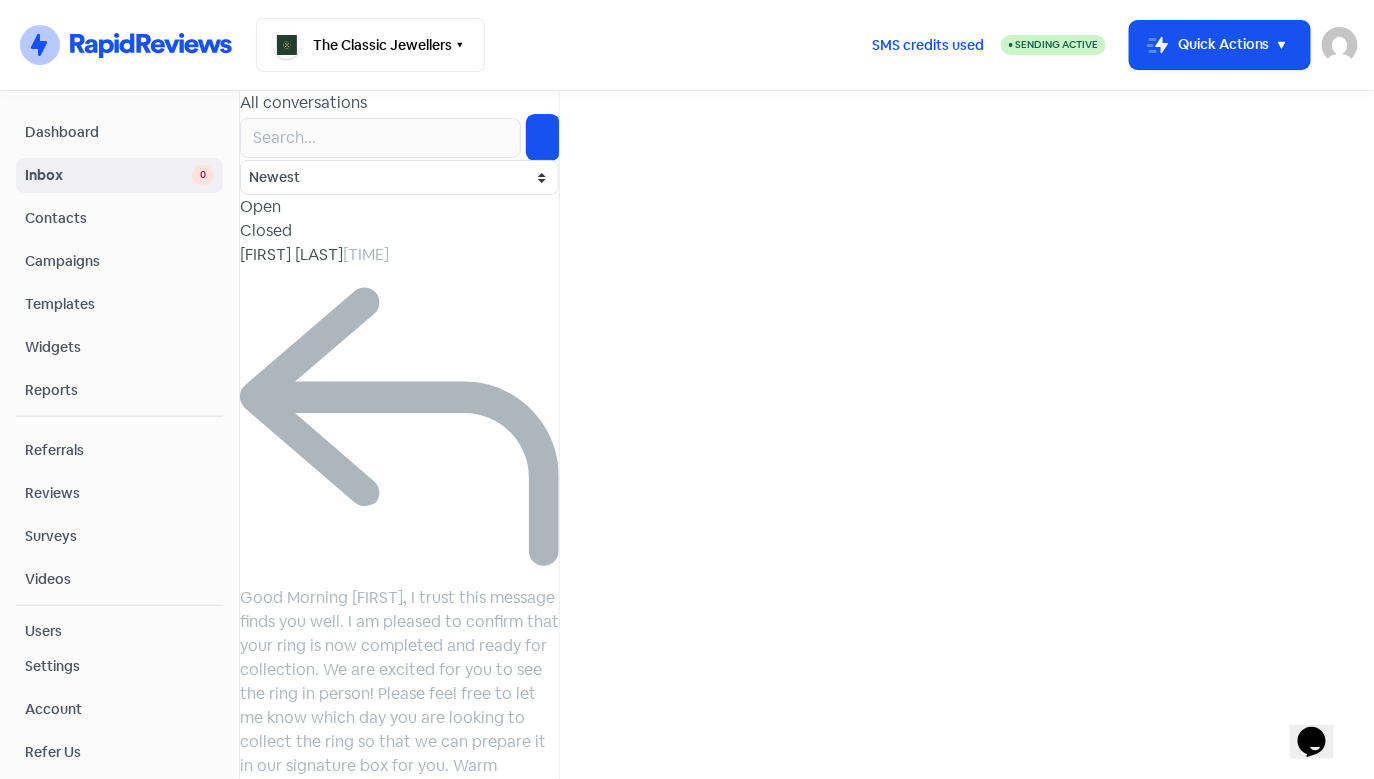 click on "Contacts" at bounding box center (119, 218) 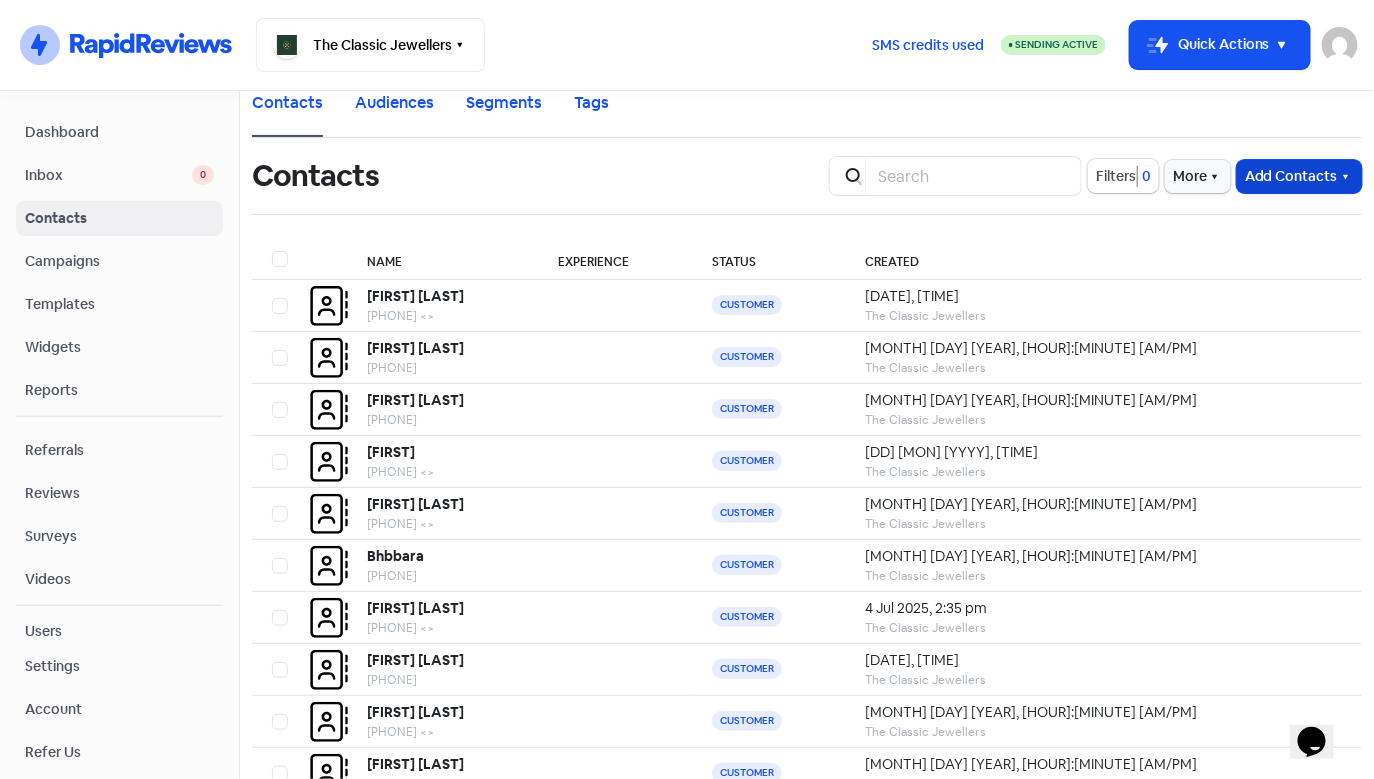 click on "Add Contacts" at bounding box center [1299, 176] 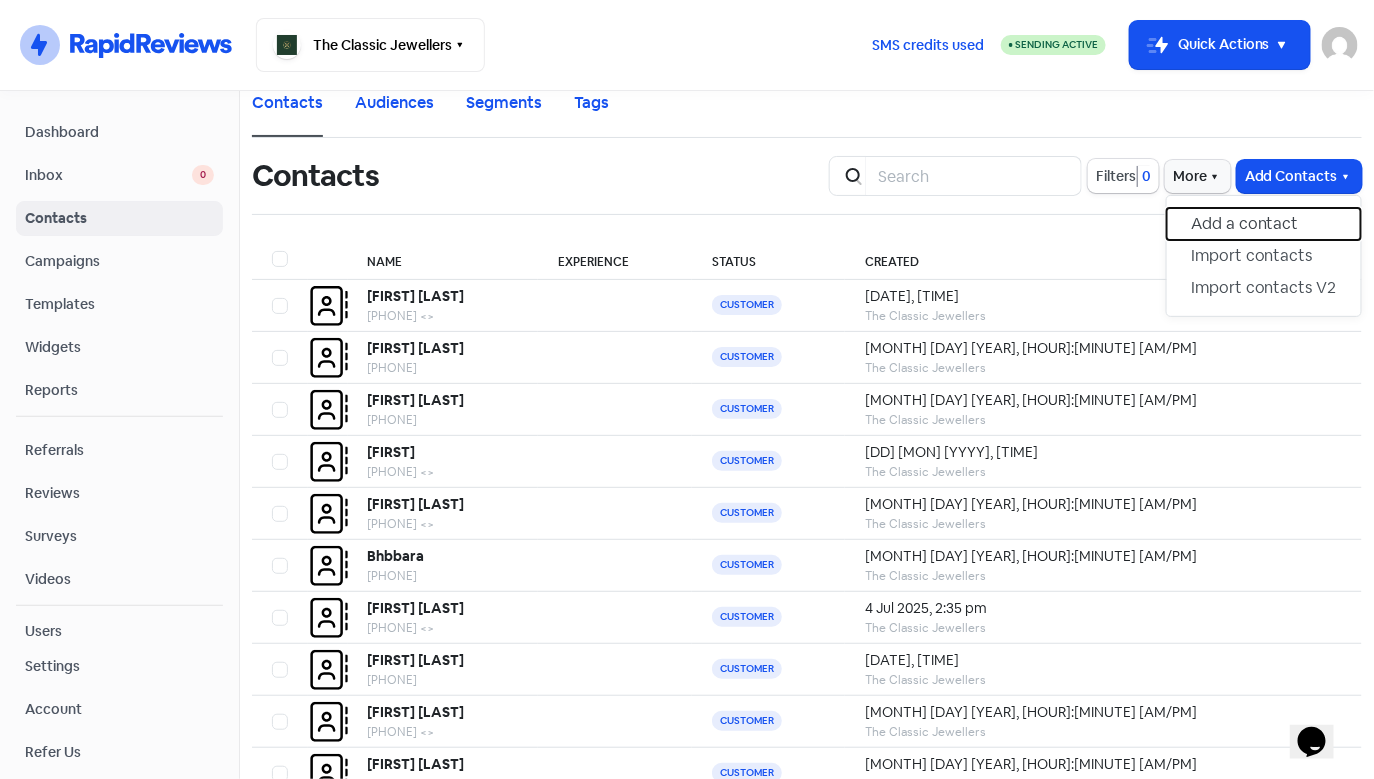 click on "Add a contact" at bounding box center [1264, 224] 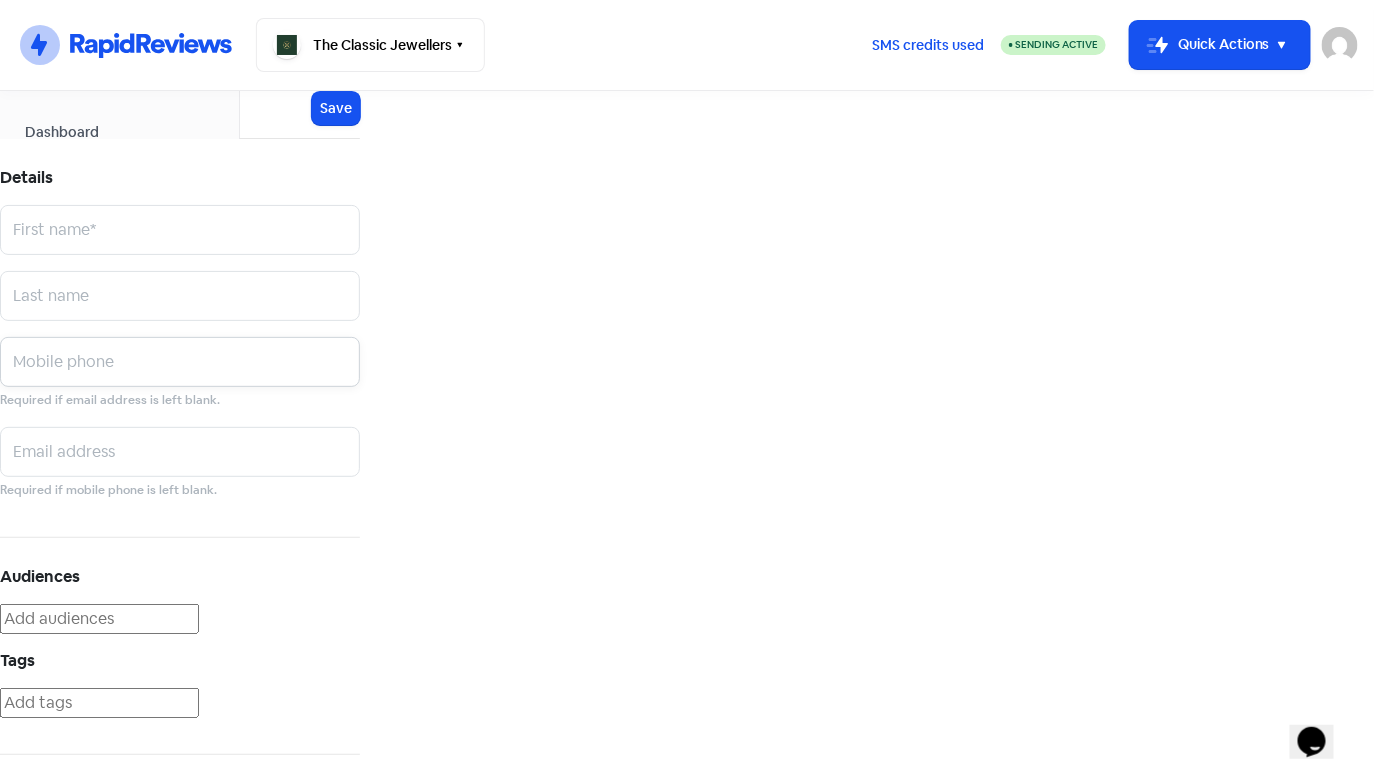 paste on "[PHONE]" 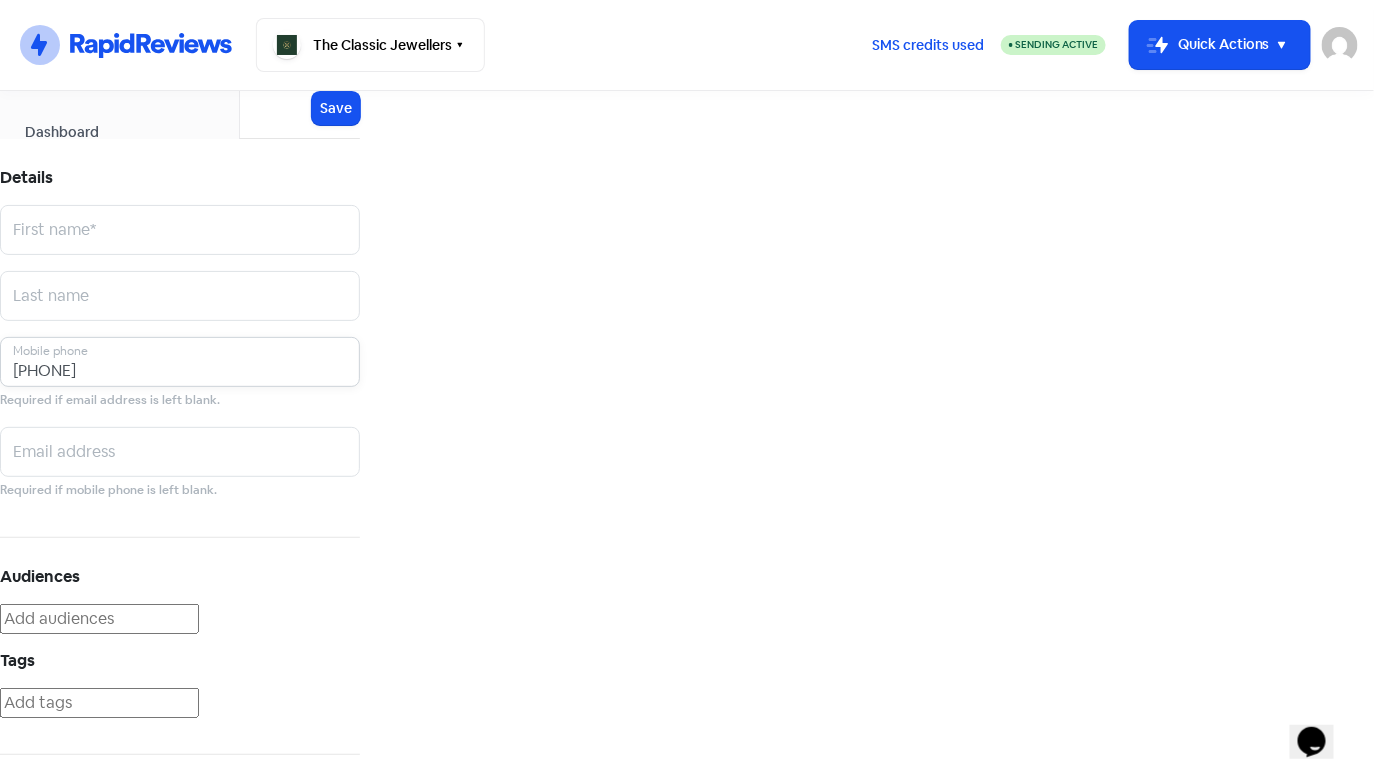 type on "[PHONE]" 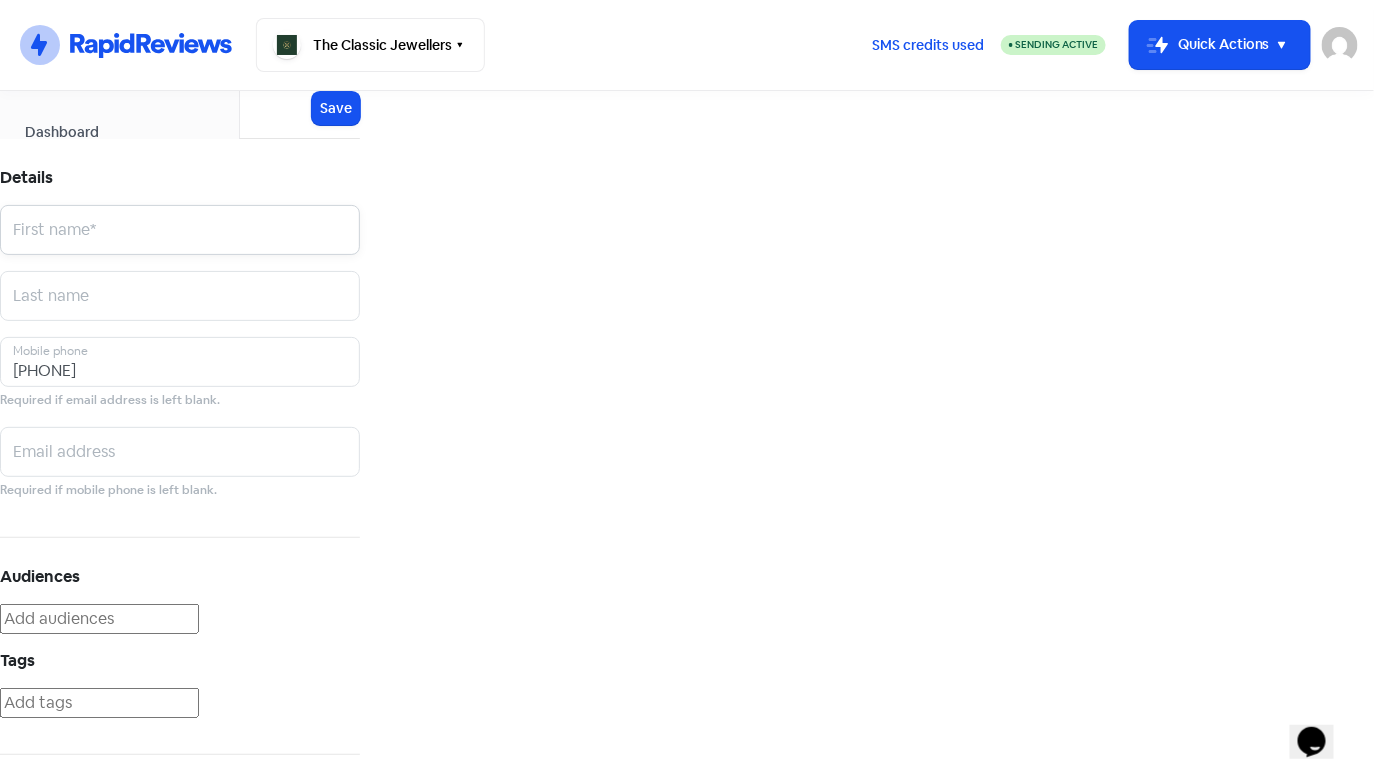 paste on "[FIRST]" 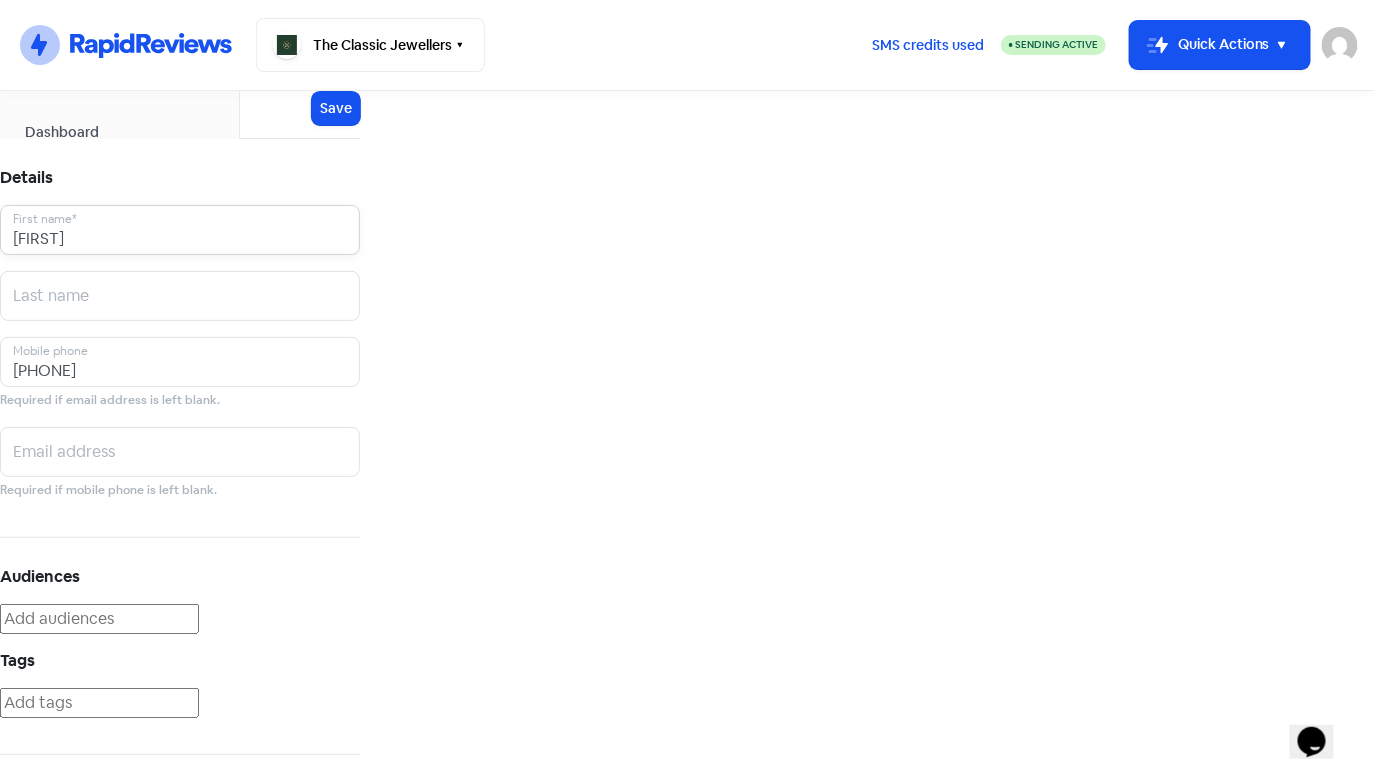 type on "[FIRST]" 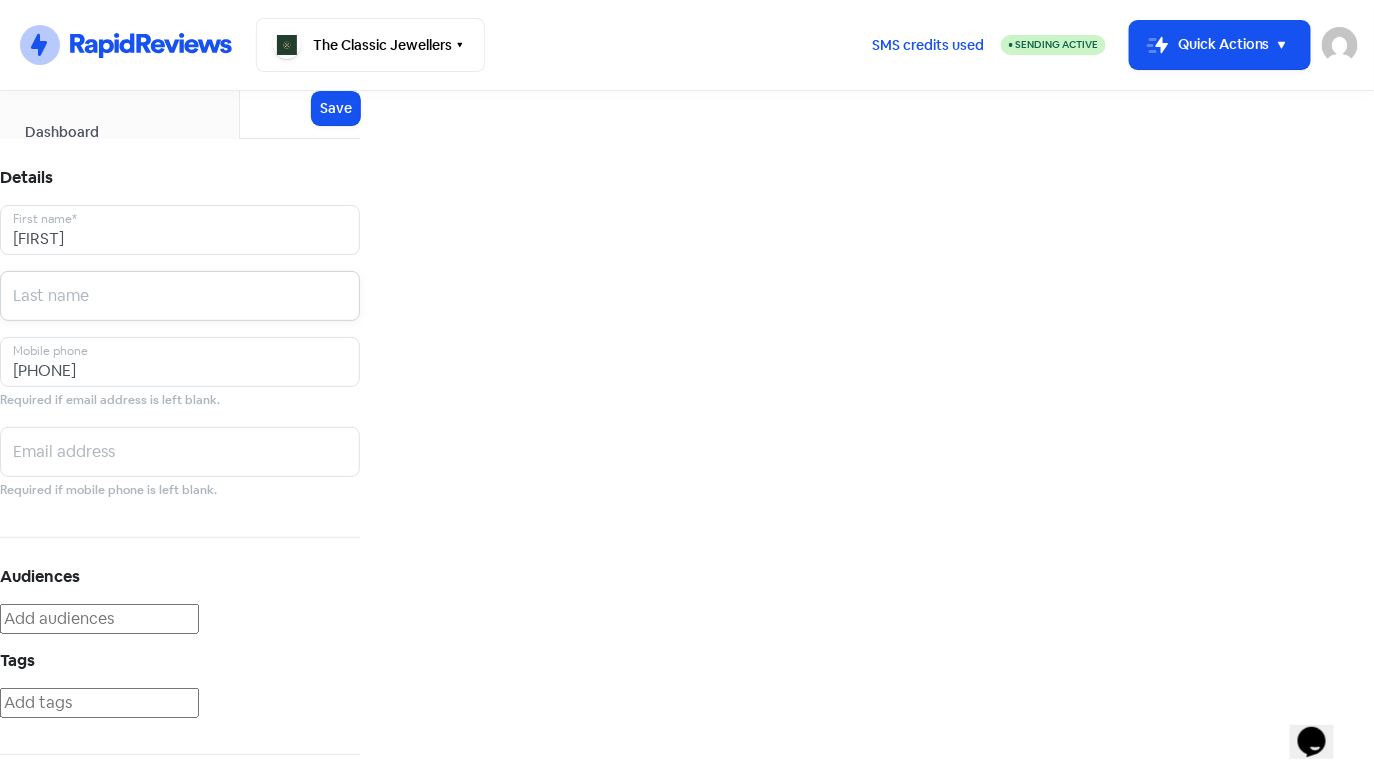 paste on "[LAST]" 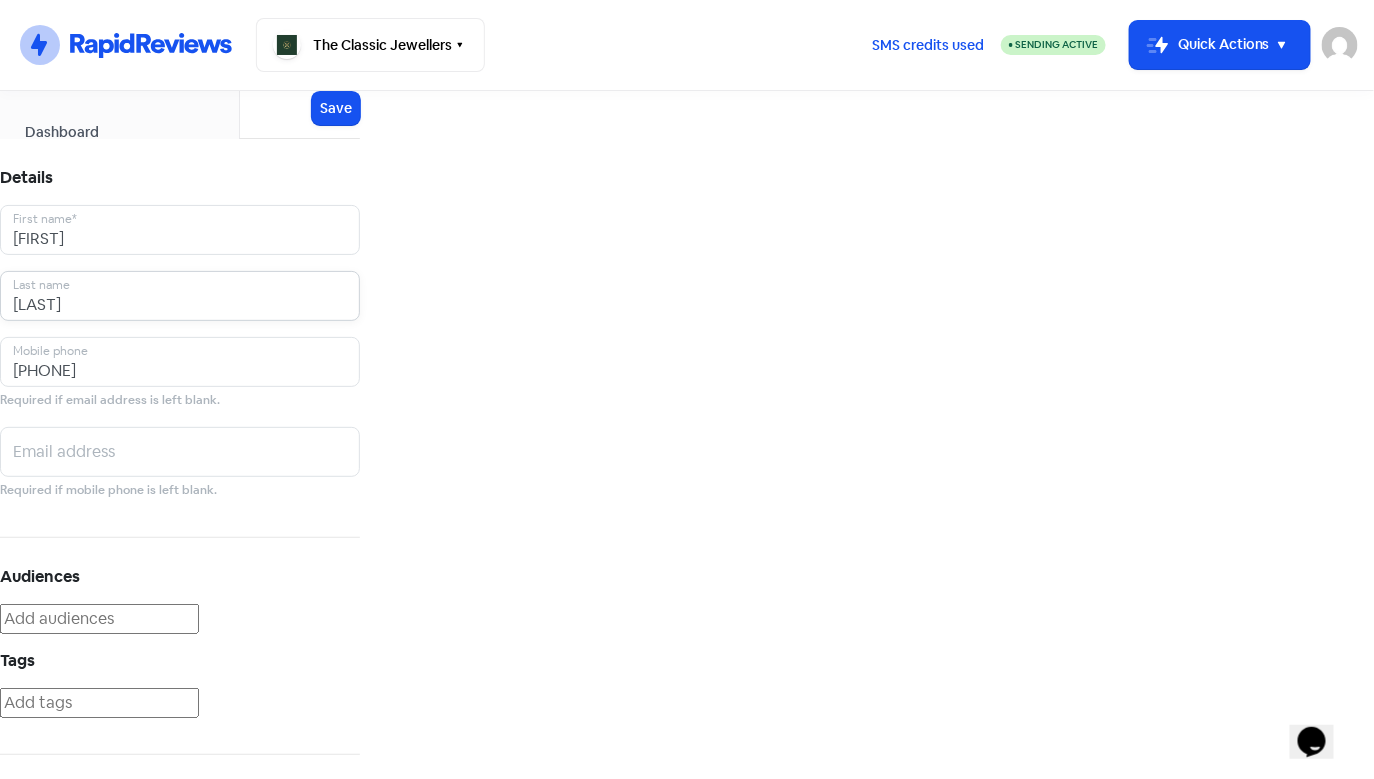 click on "[LAST]" at bounding box center (180, 230) 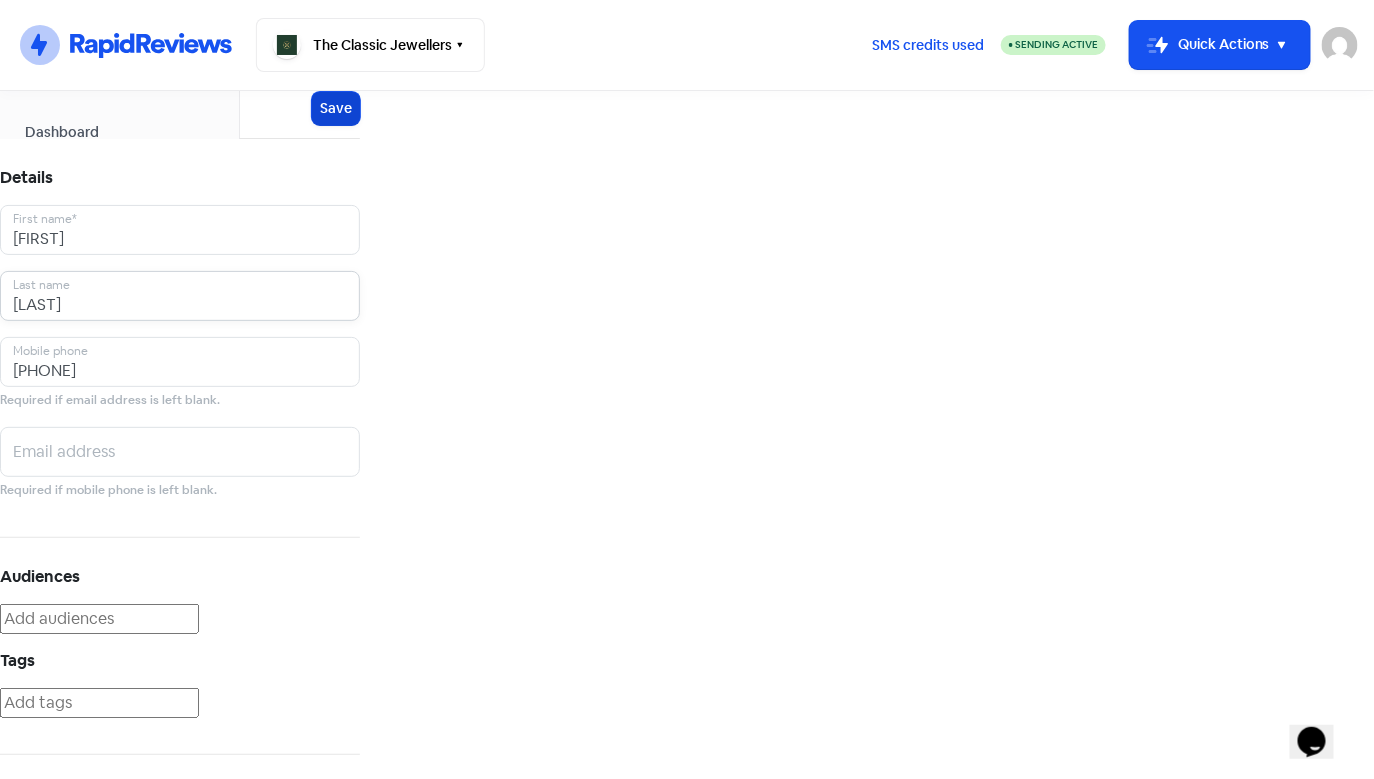 type on "[LAST]" 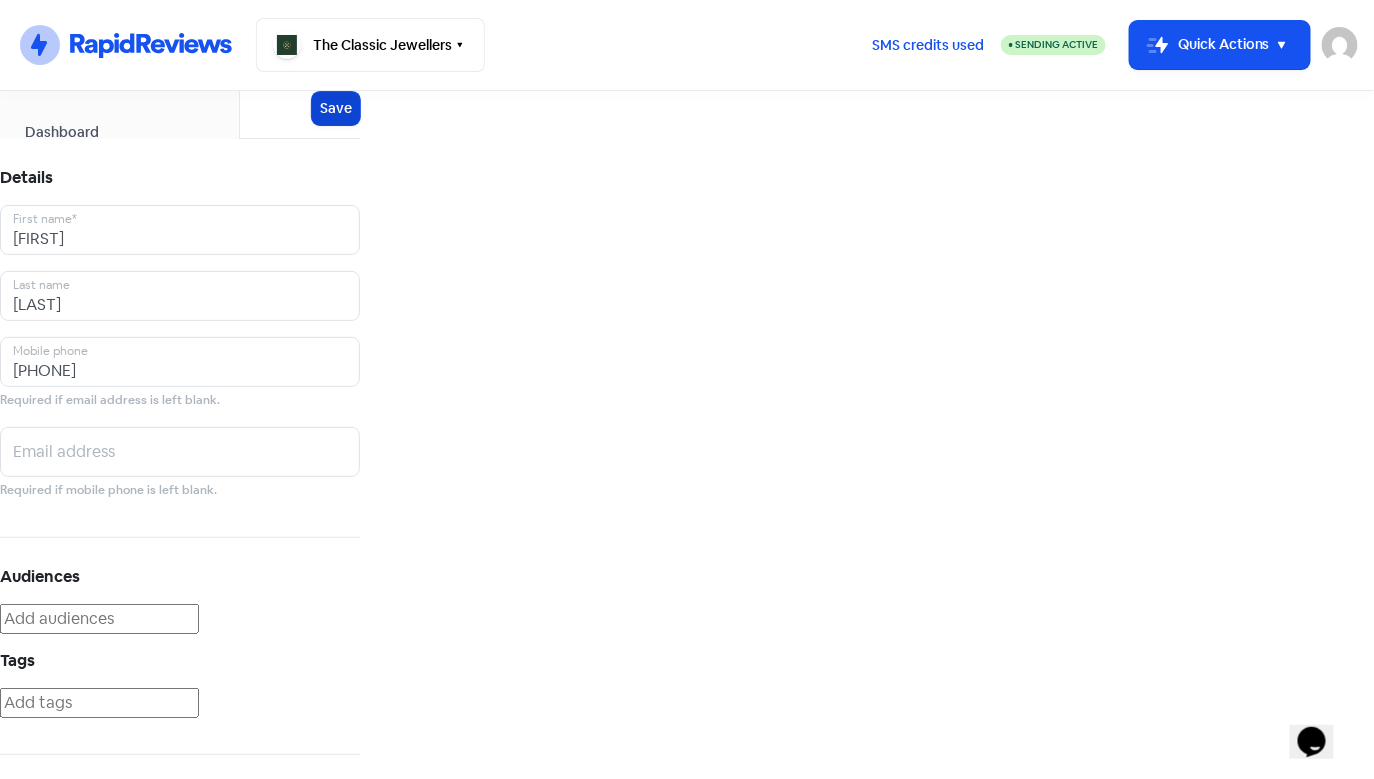 click on "Save" at bounding box center [336, 108] 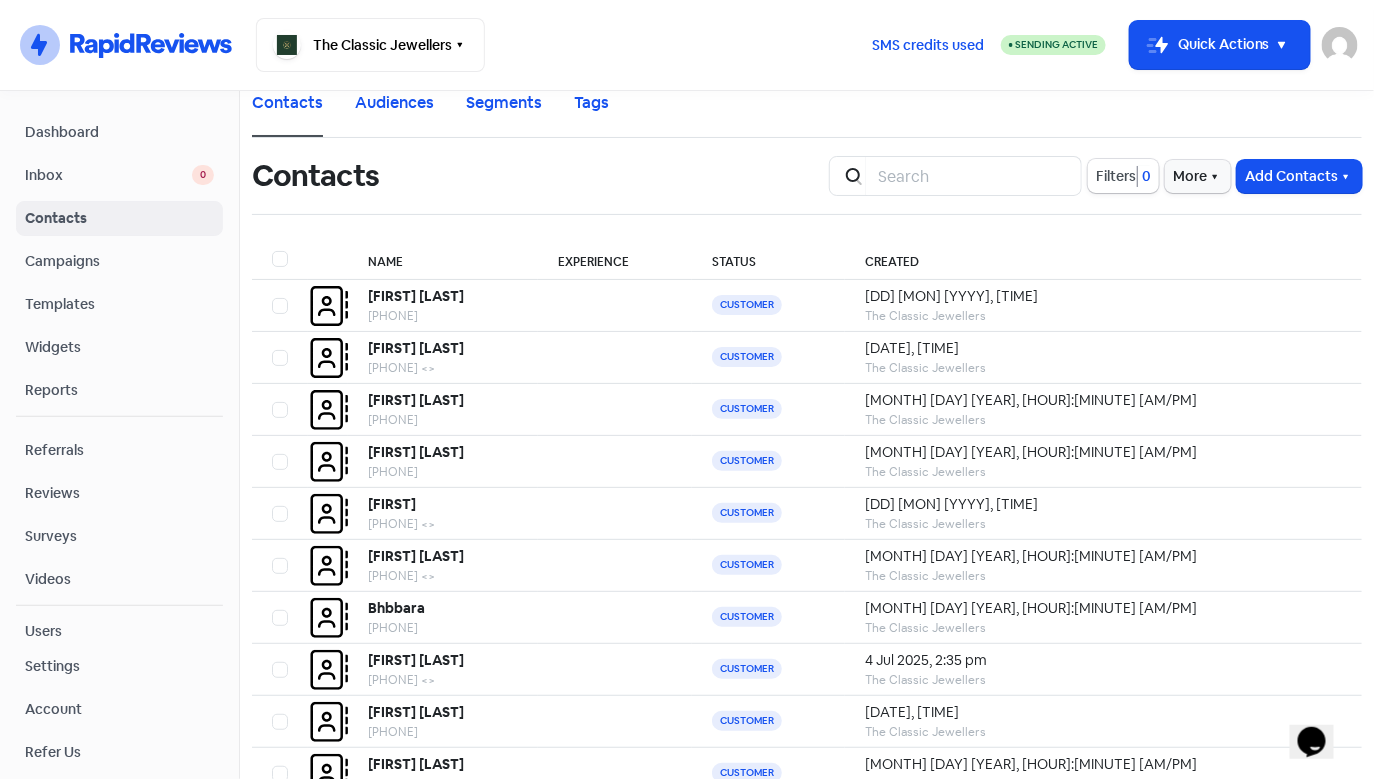 click on "Inbox" at bounding box center [108, 175] 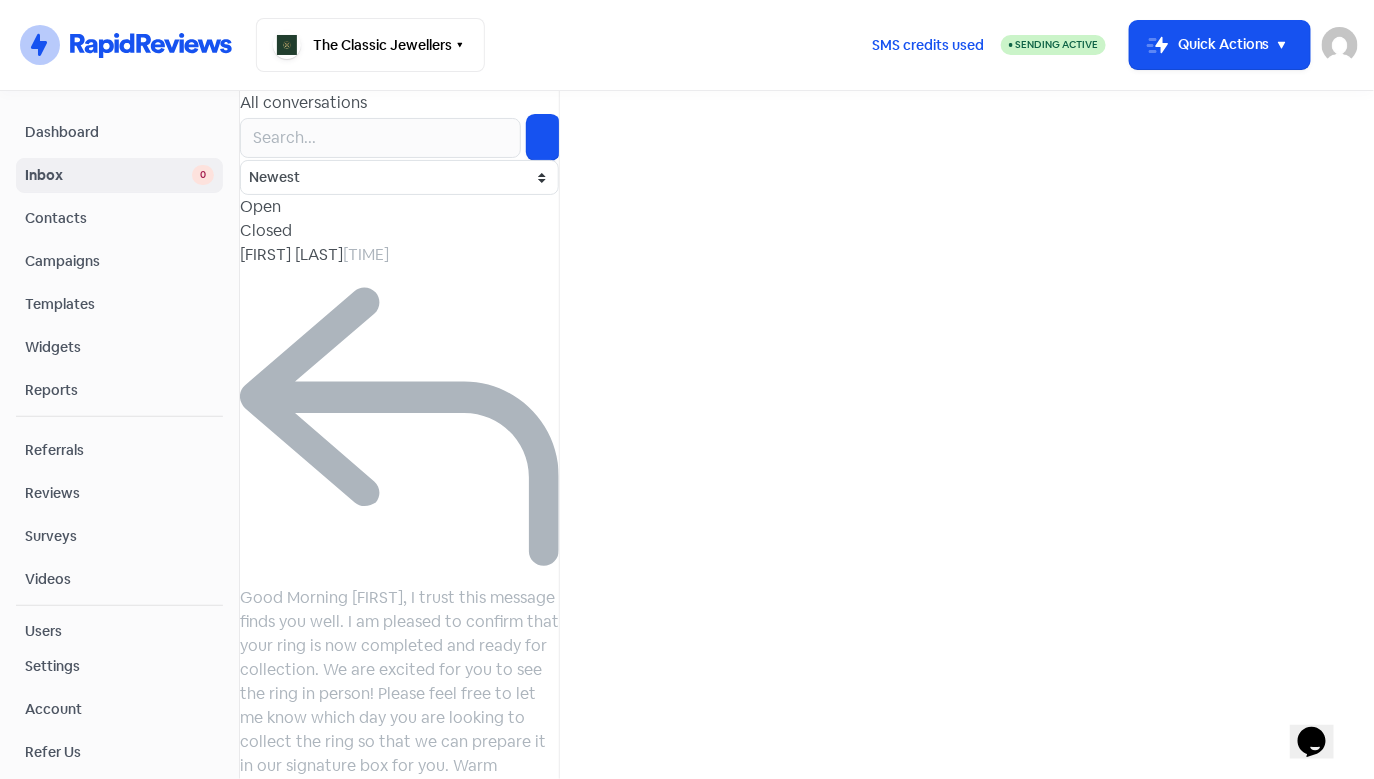 click on "Customer" at bounding box center (399, 814) 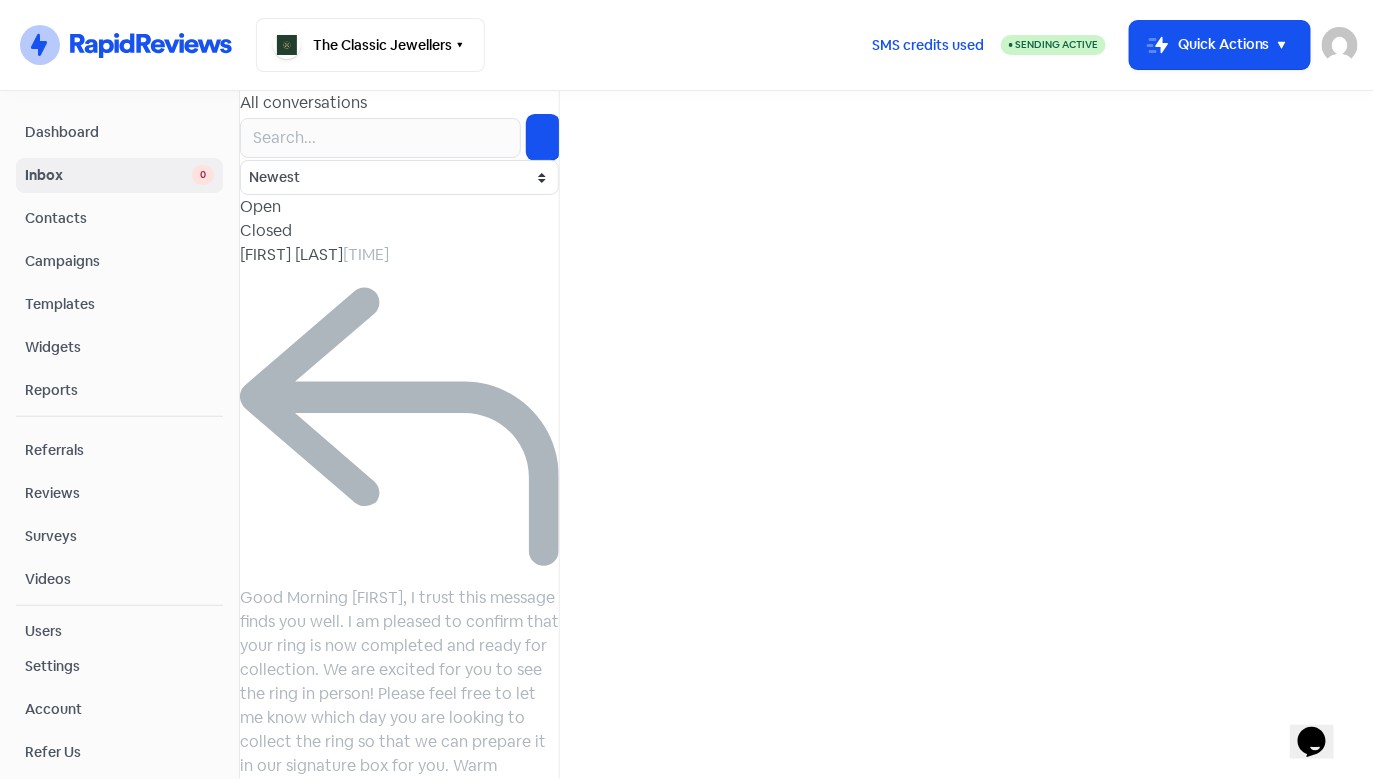 drag, startPoint x: 1132, startPoint y: 527, endPoint x: 907, endPoint y: 202, distance: 395.2847 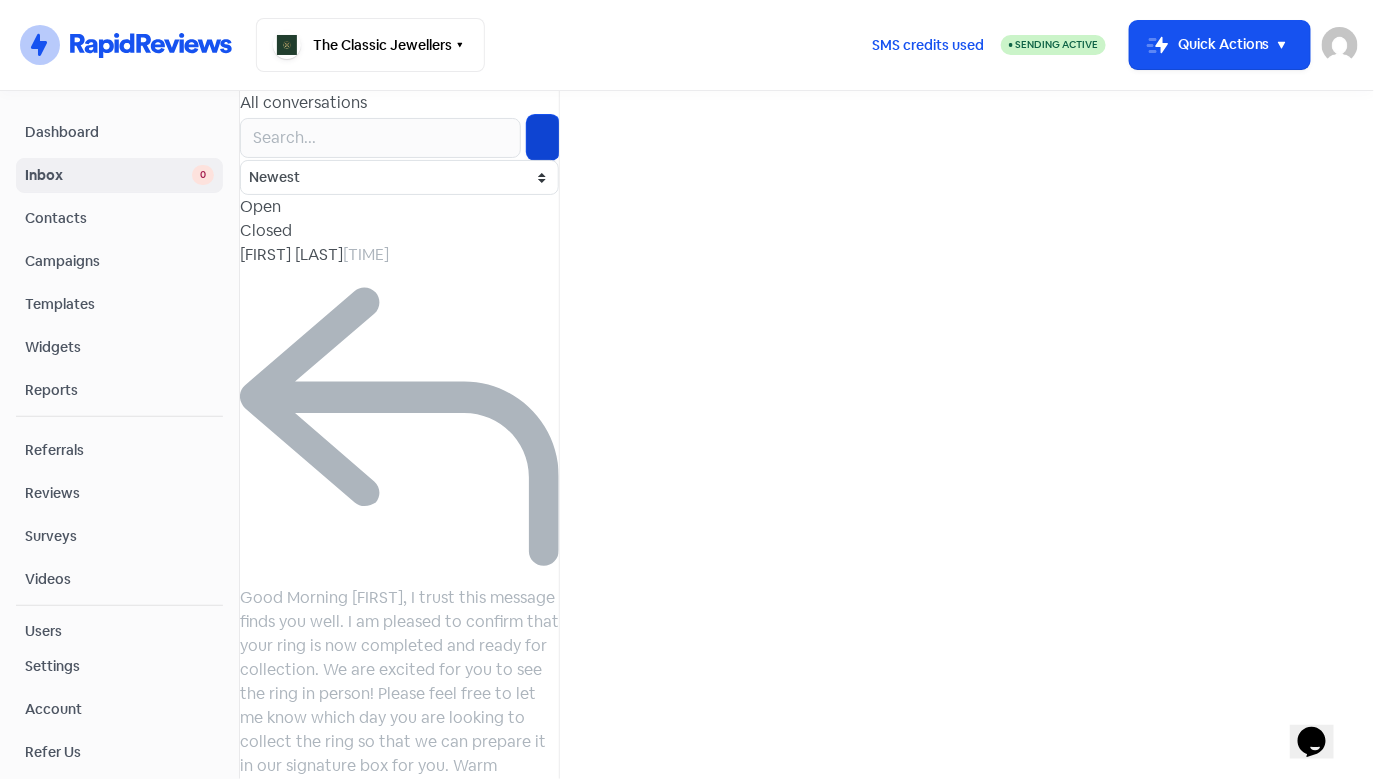 click at bounding box center (543, 137) 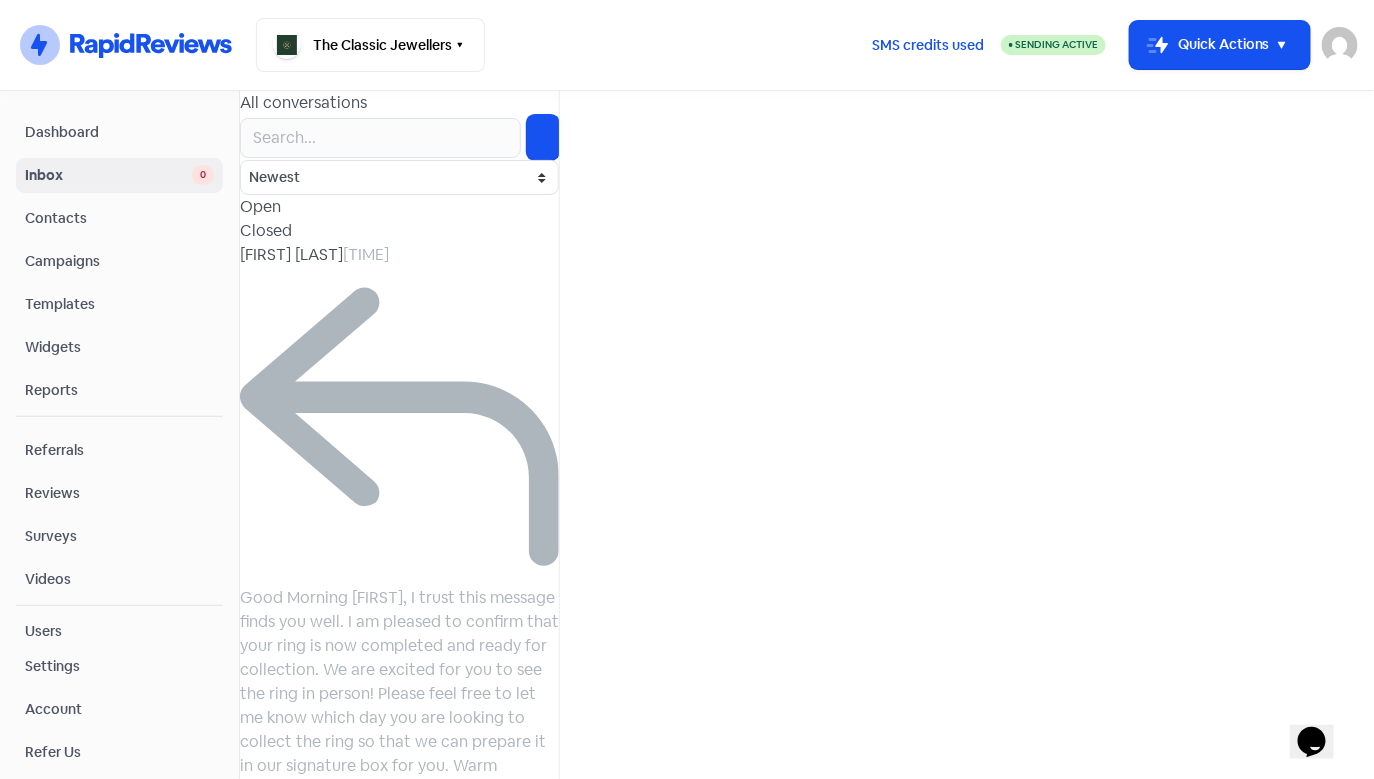 click at bounding box center [400, 84595] 